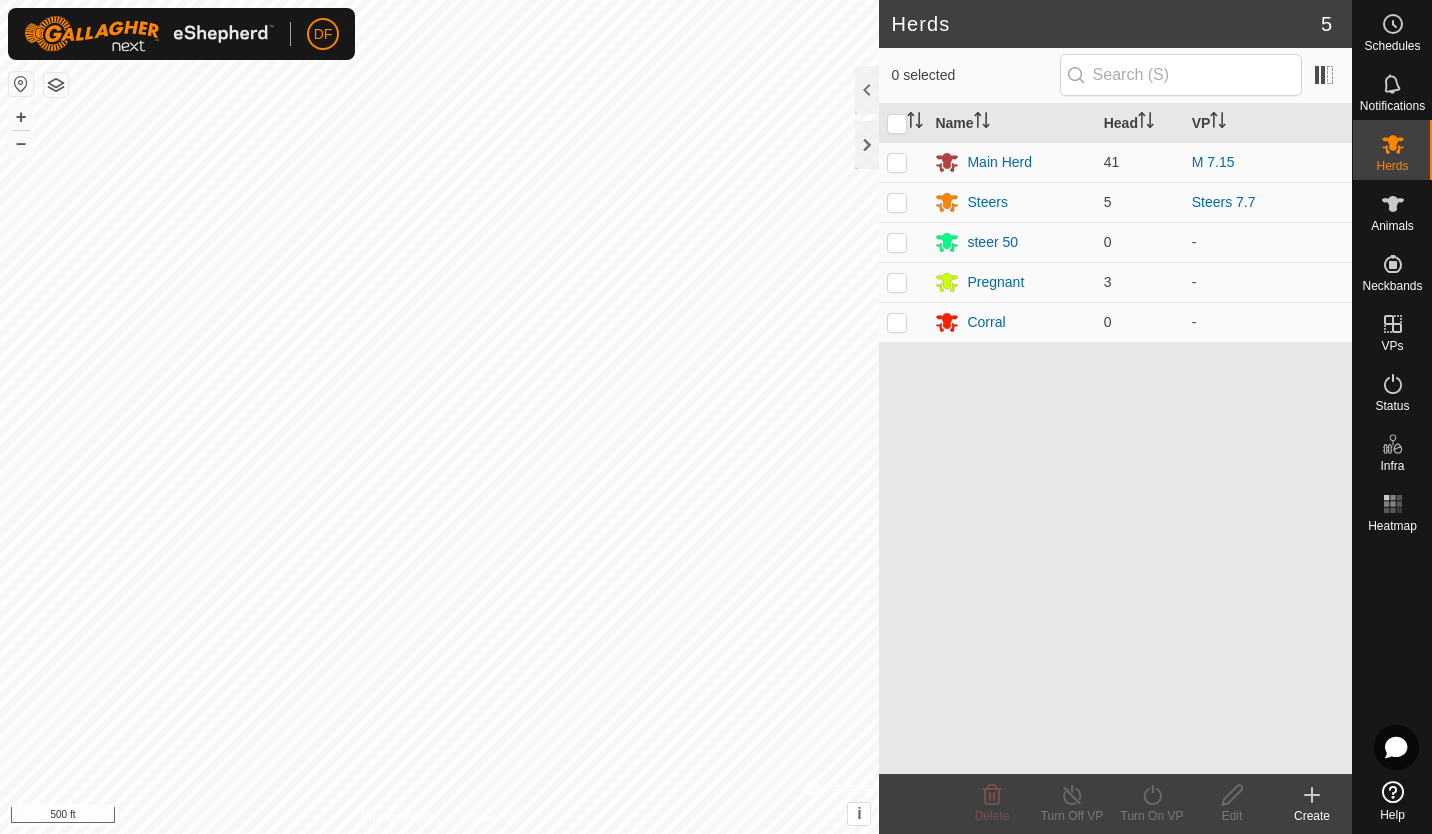 scroll, scrollTop: 0, scrollLeft: 0, axis: both 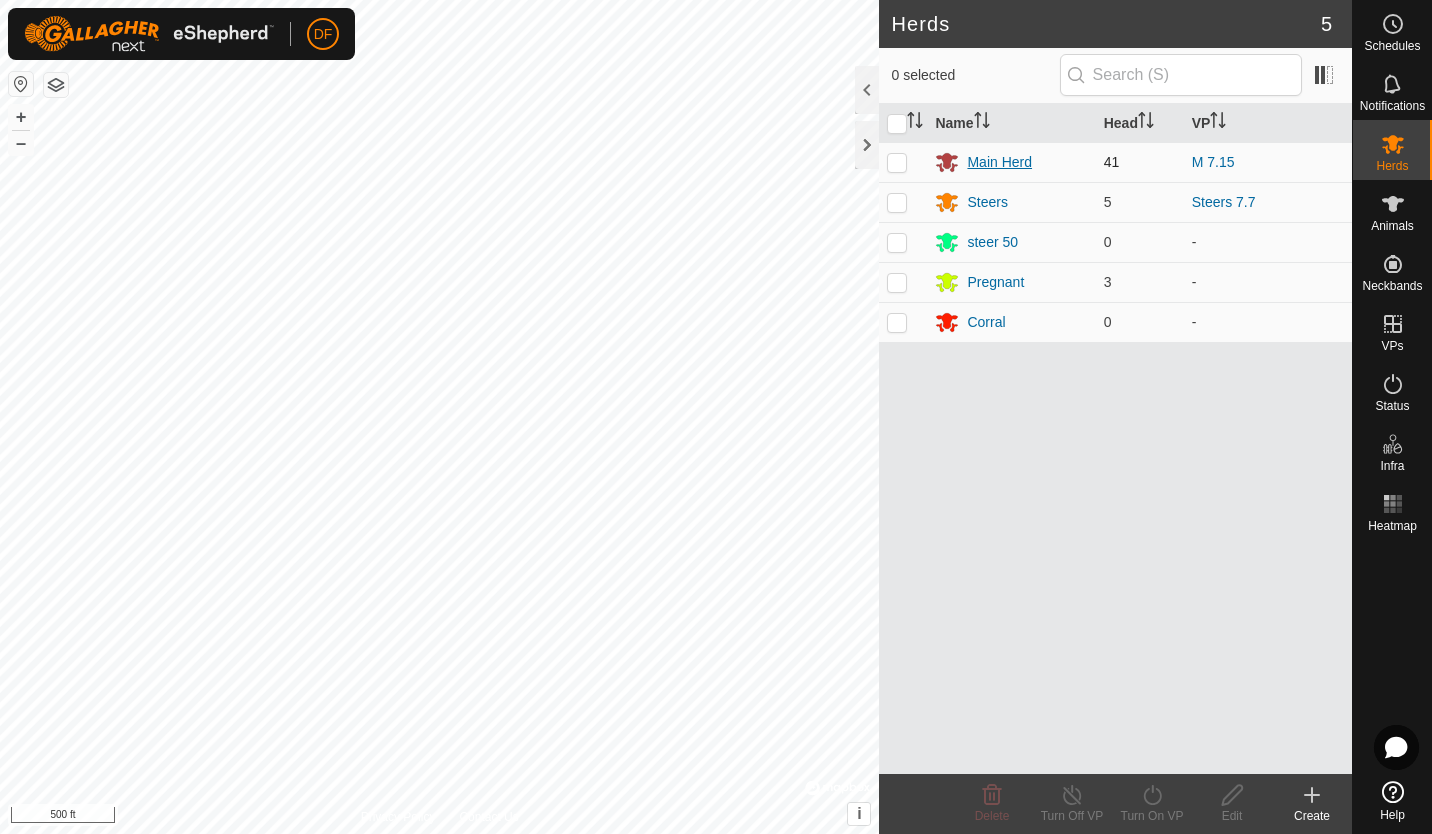 click on "Main Herd" at bounding box center [999, 162] 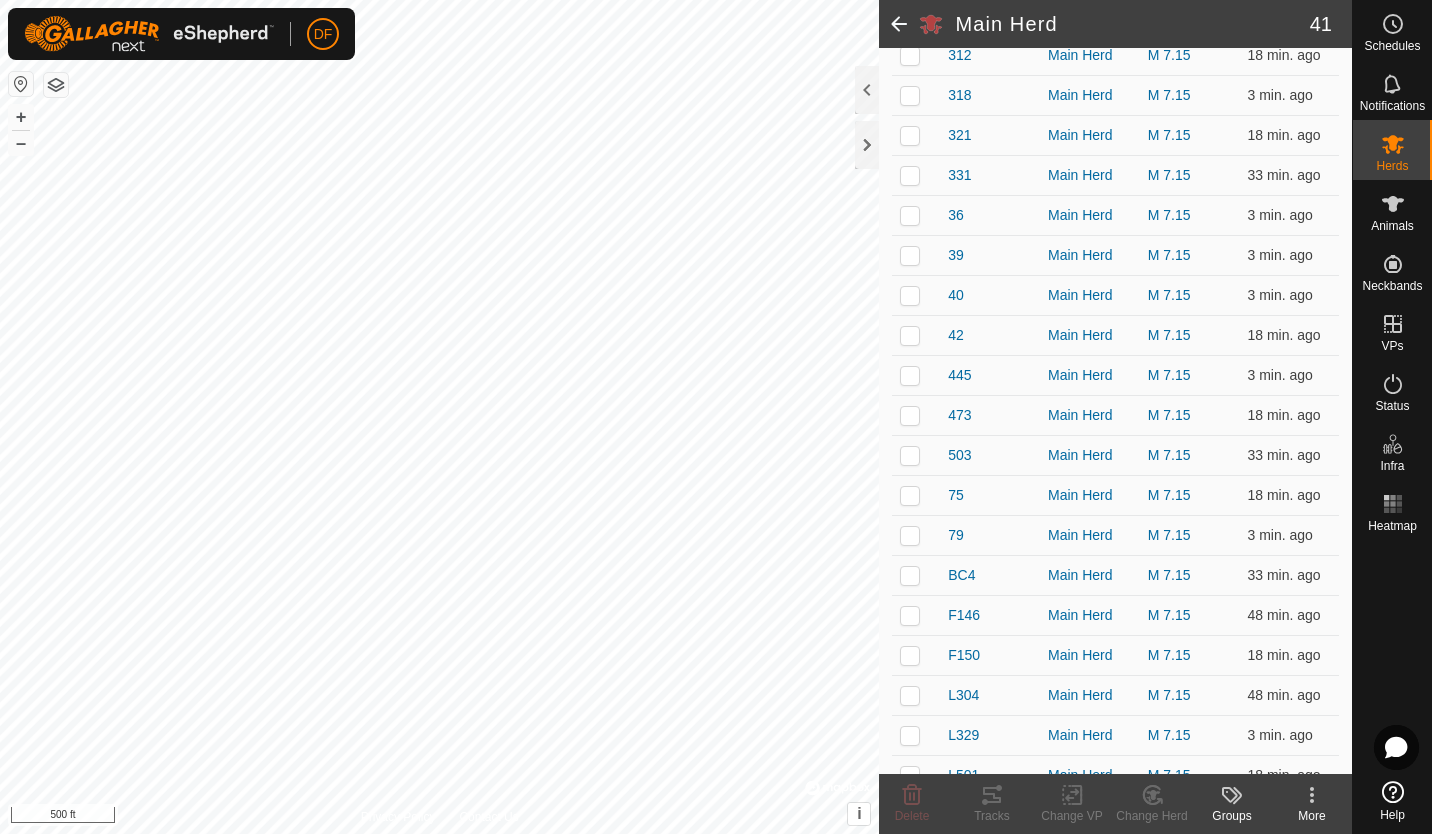 scroll, scrollTop: 858, scrollLeft: 0, axis: vertical 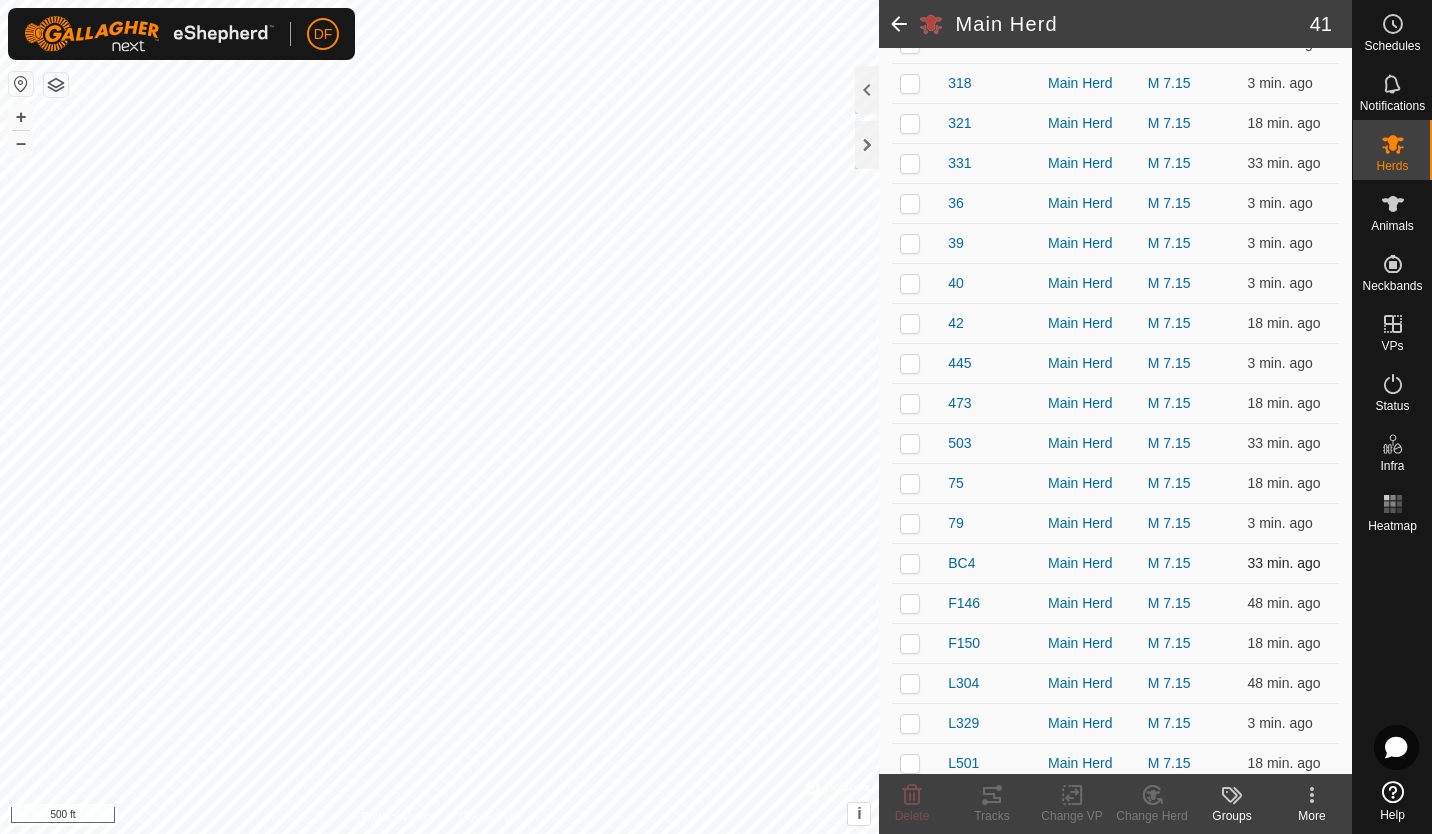 click at bounding box center (910, 563) 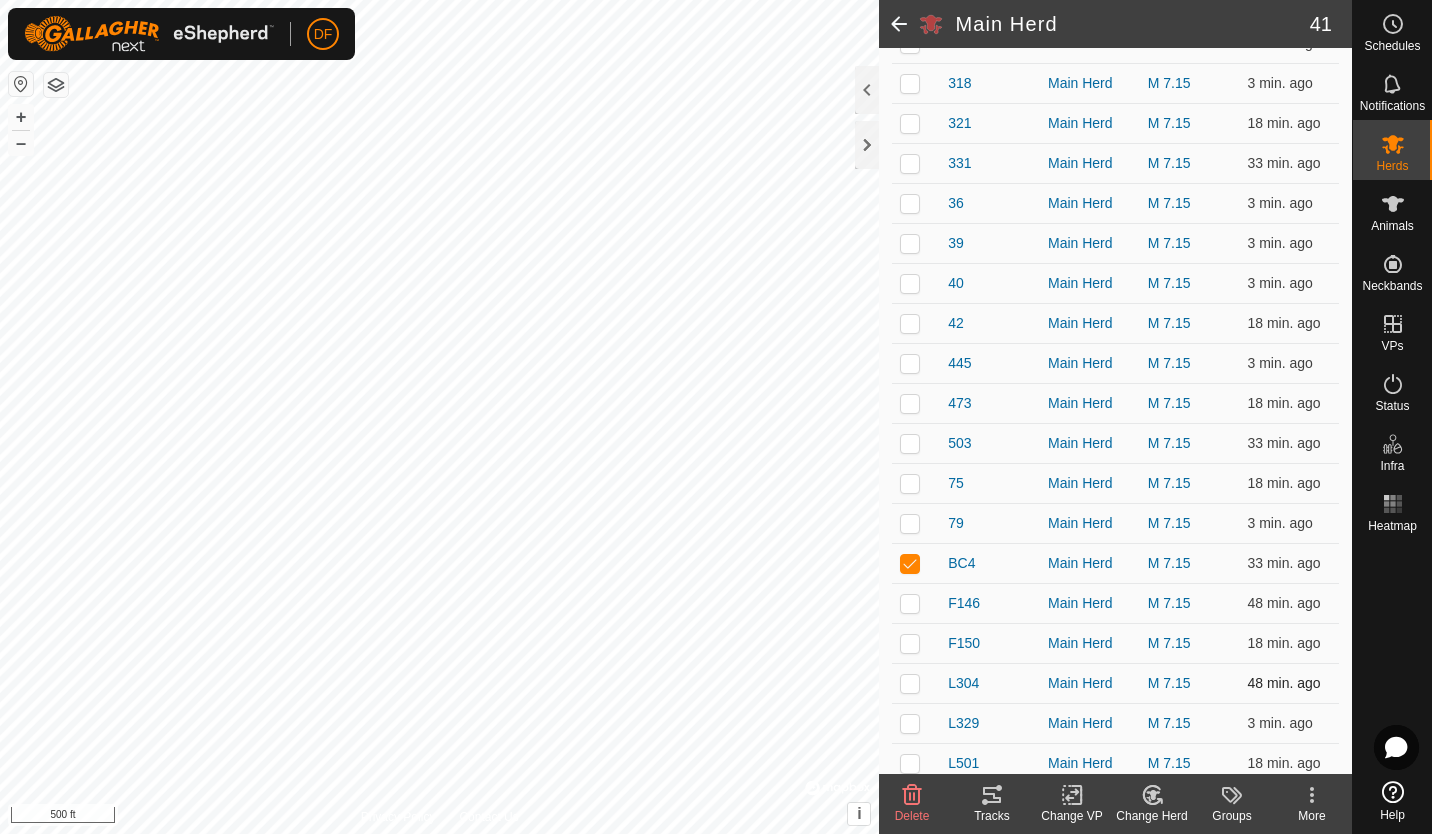 click at bounding box center (910, 683) 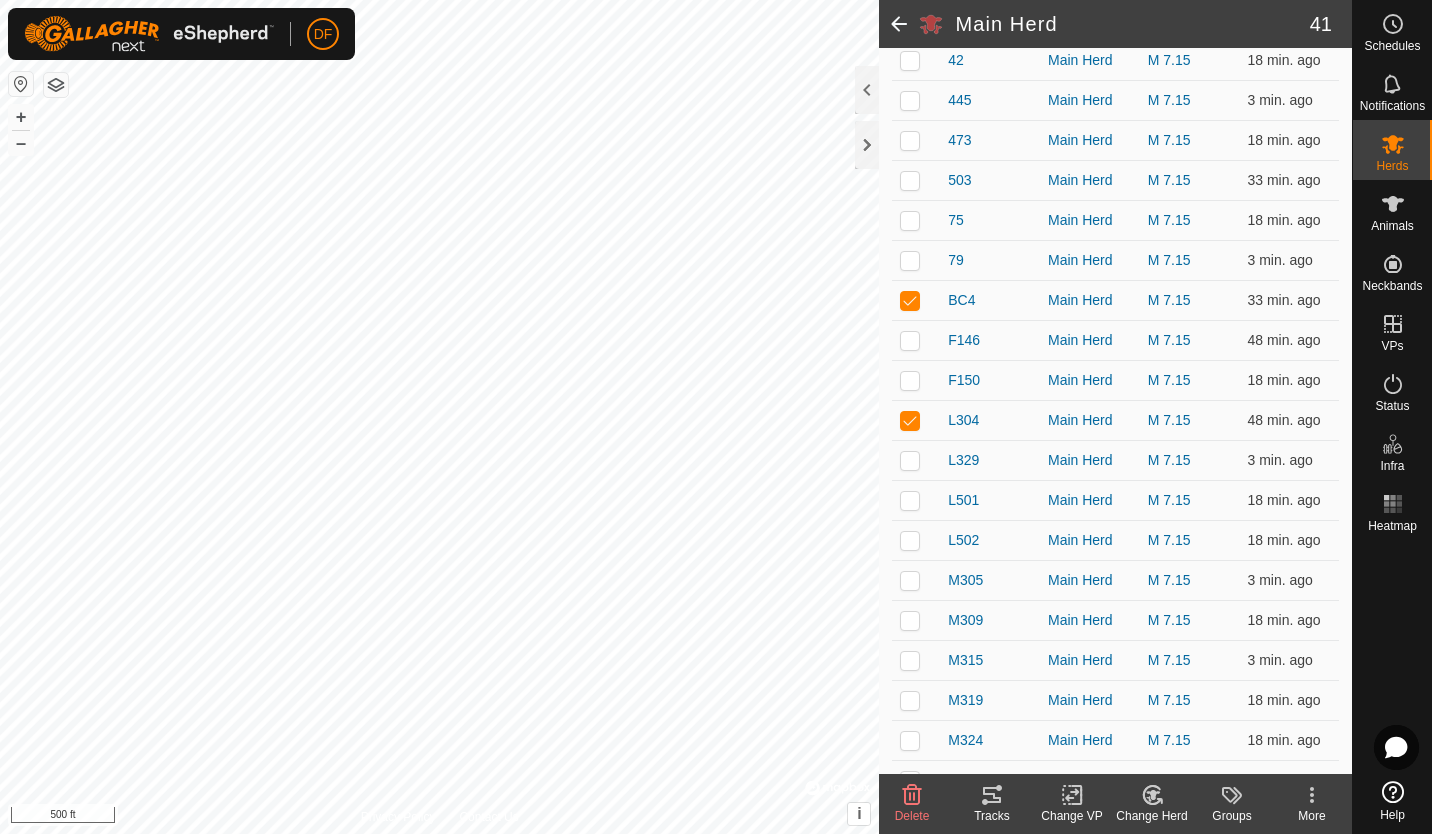 scroll, scrollTop: 1161, scrollLeft: 0, axis: vertical 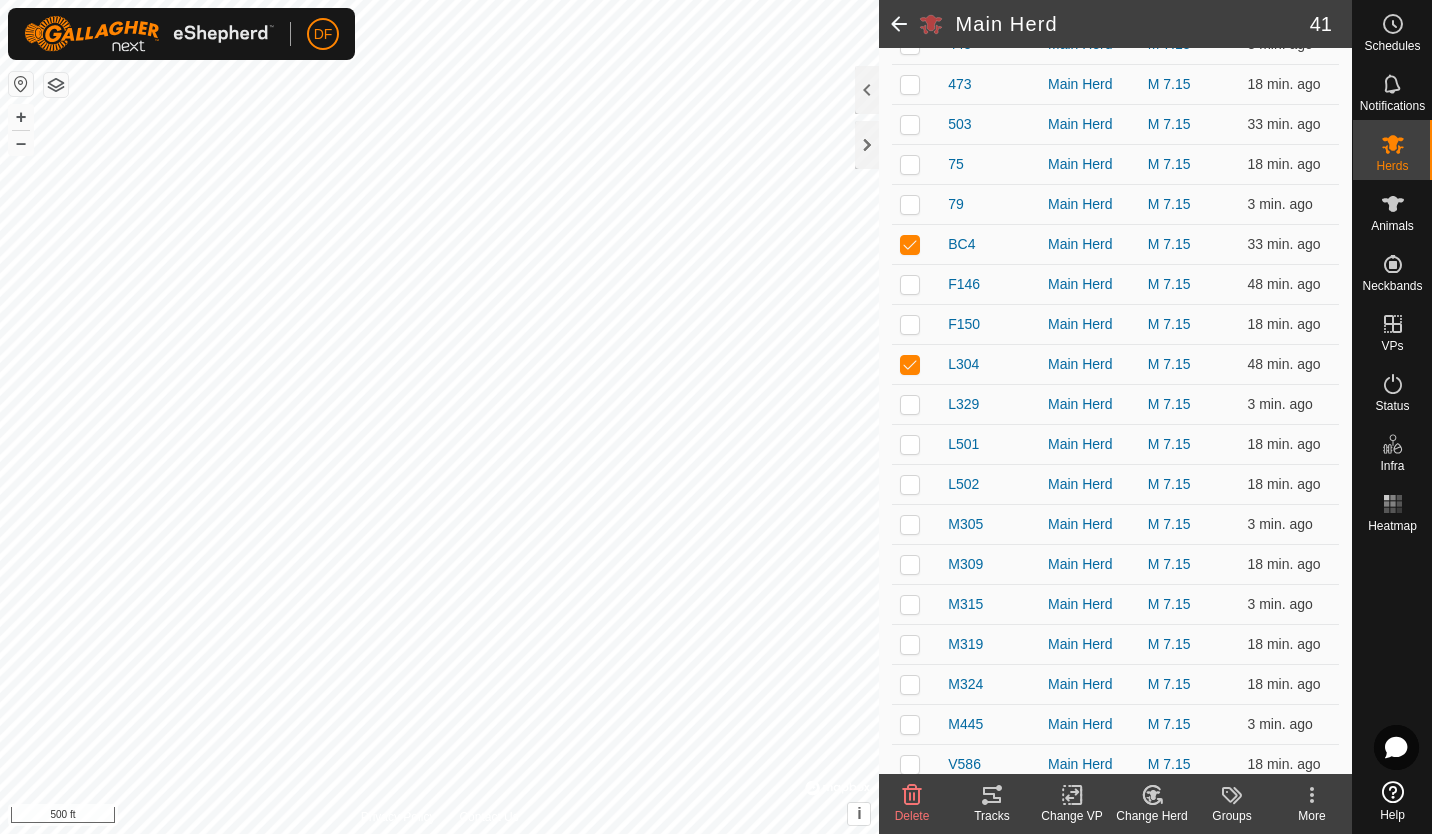 click 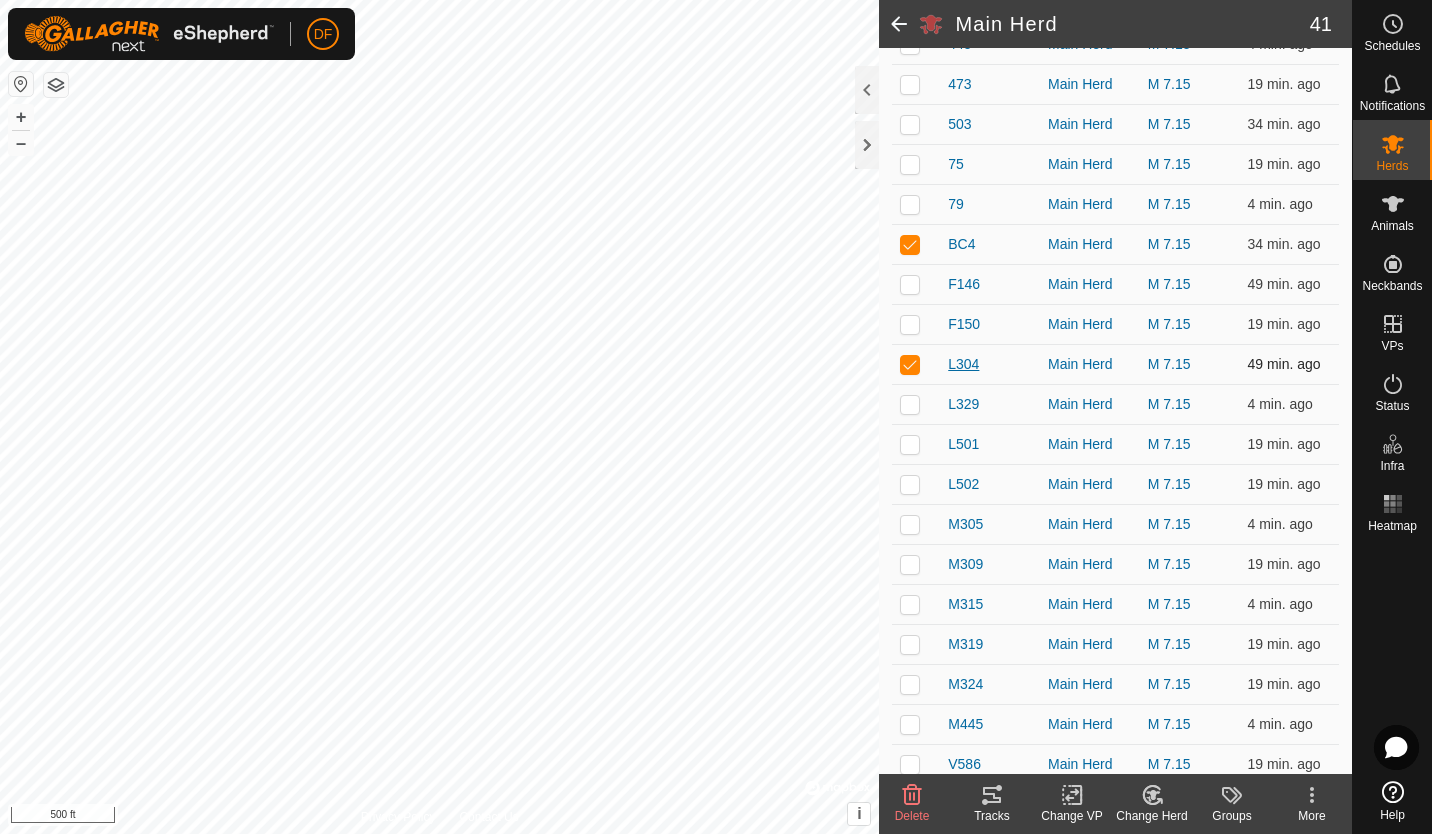 click on "L304" at bounding box center (963, 364) 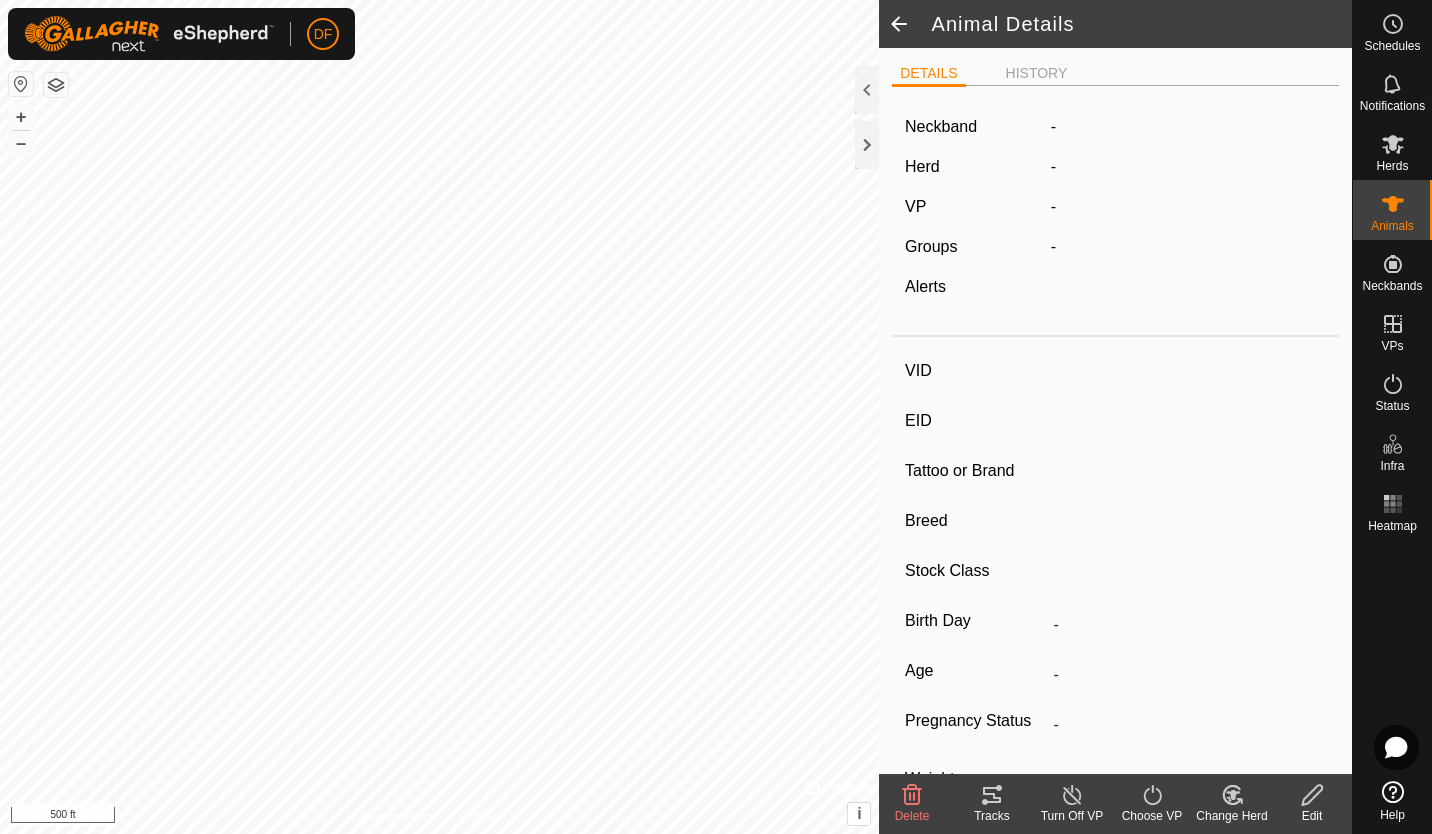 type on "L304" 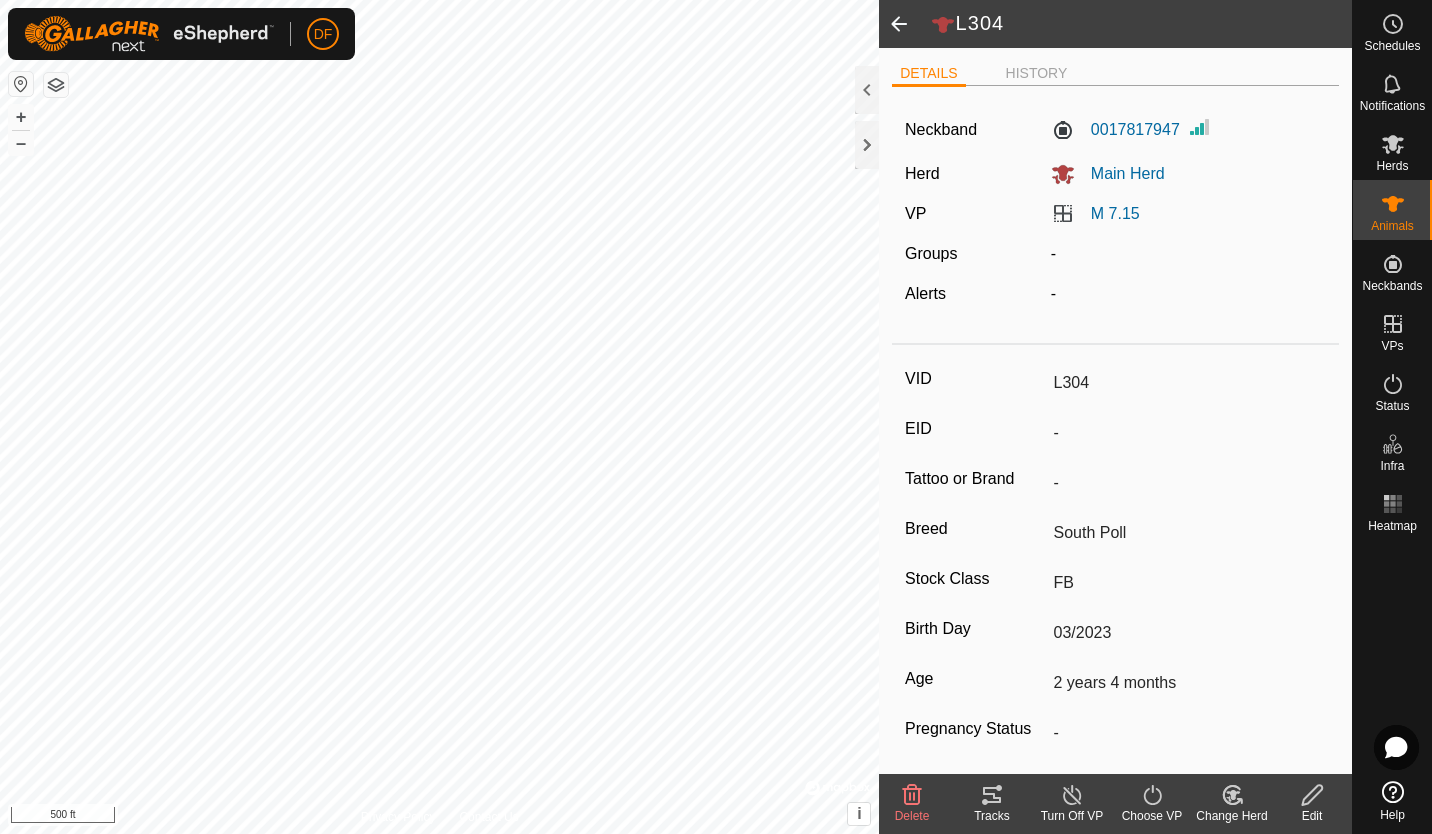 click 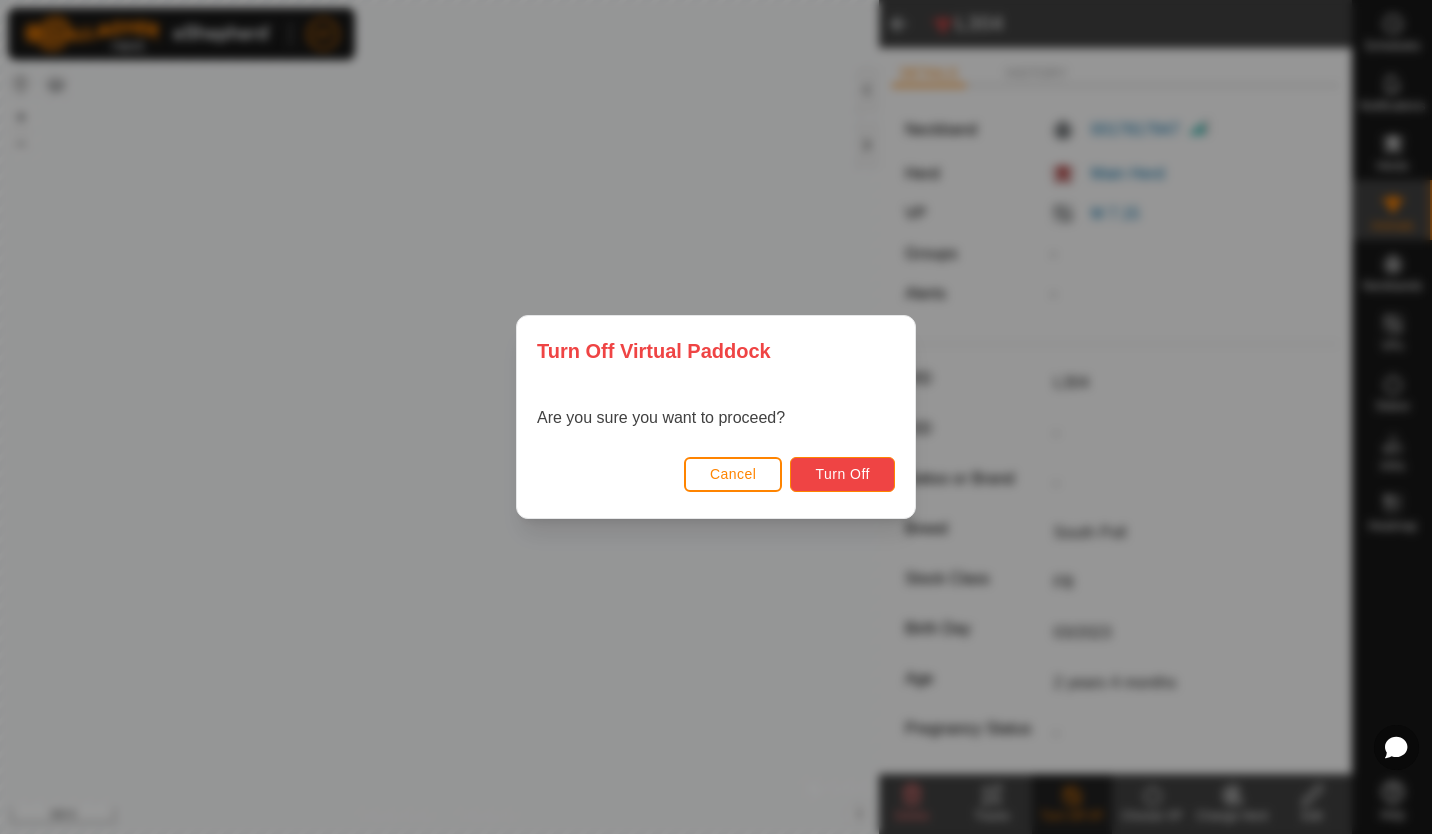click on "Turn Off" at bounding box center (842, 474) 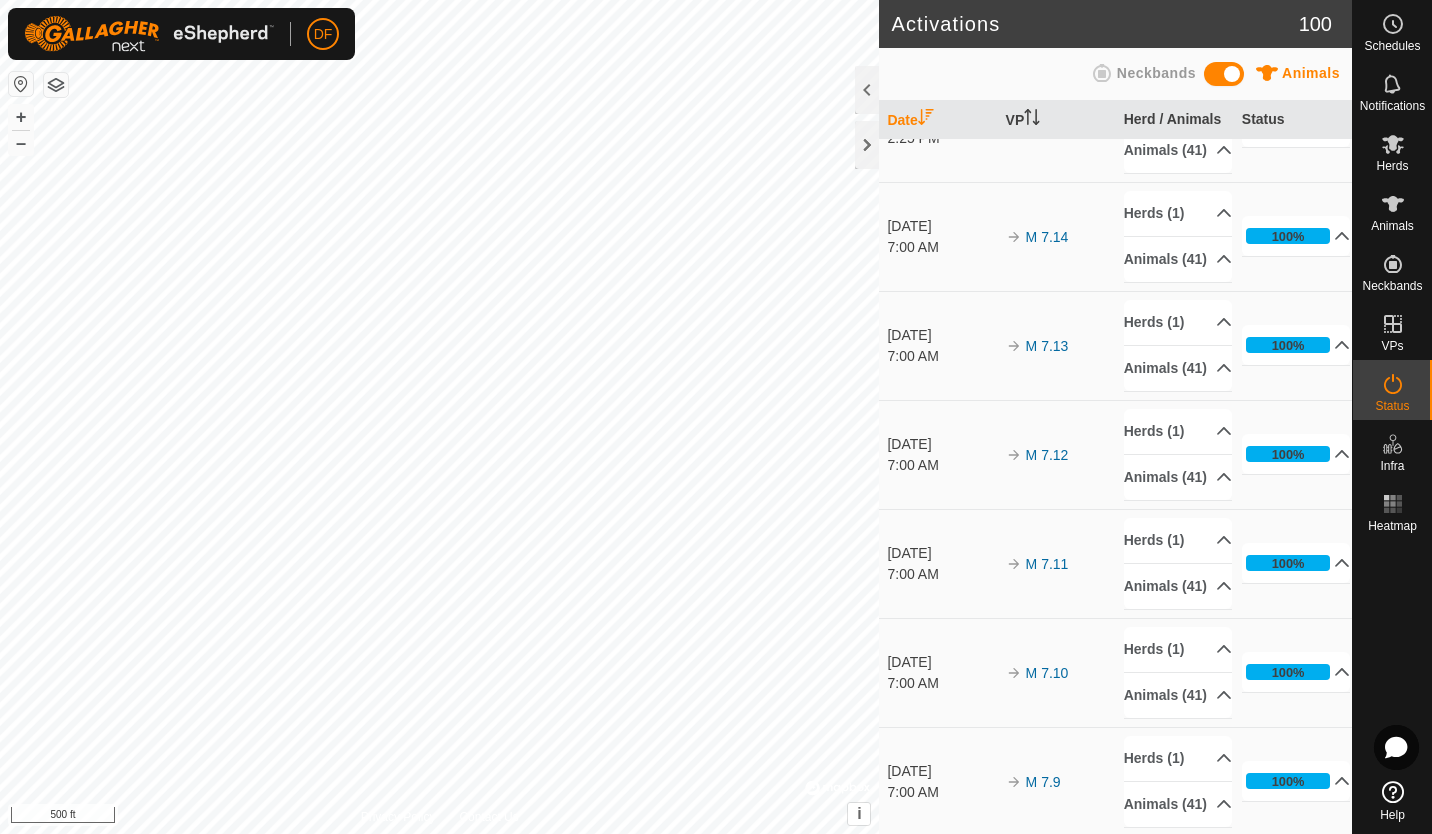 scroll, scrollTop: 0, scrollLeft: 0, axis: both 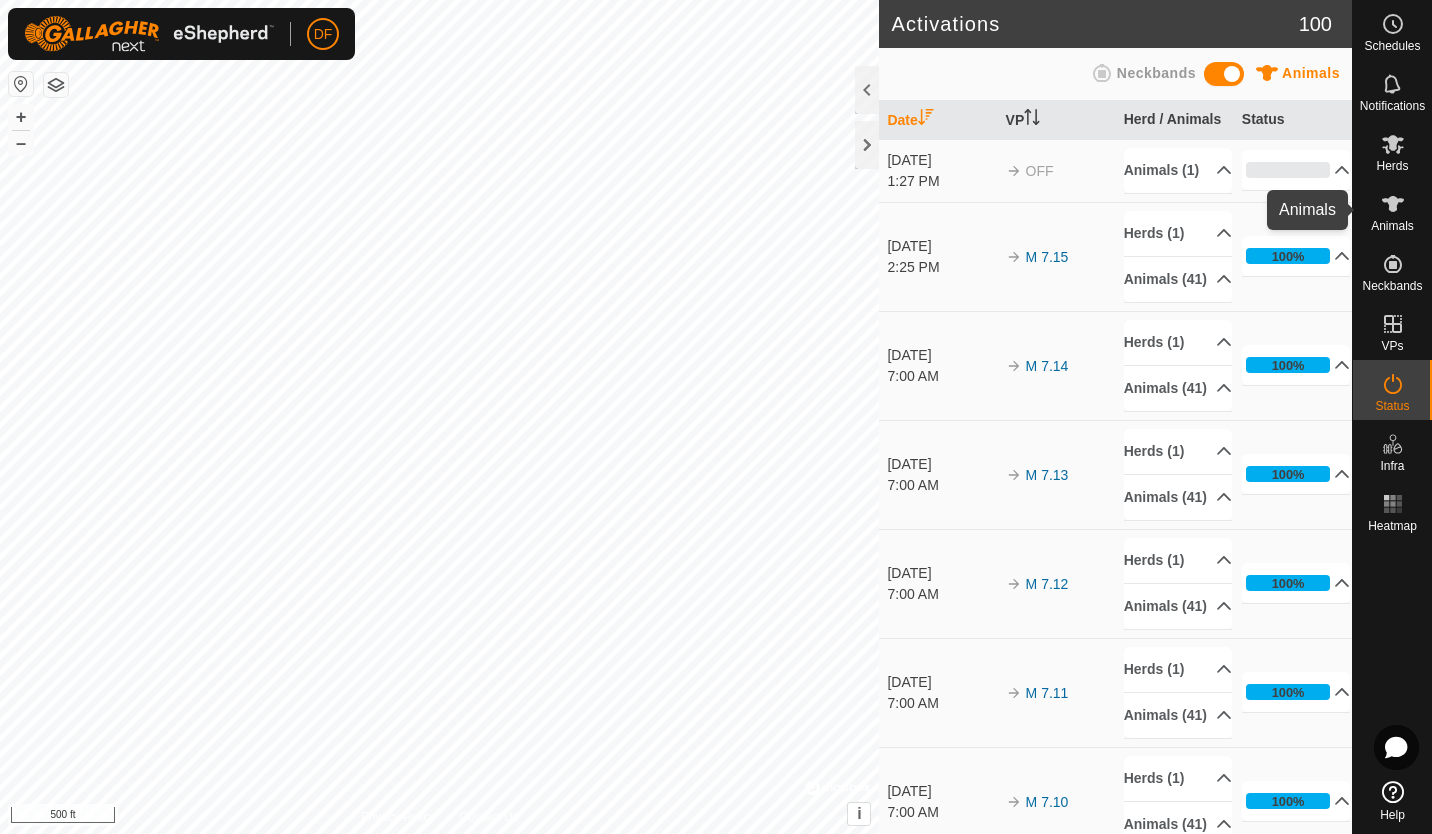 click 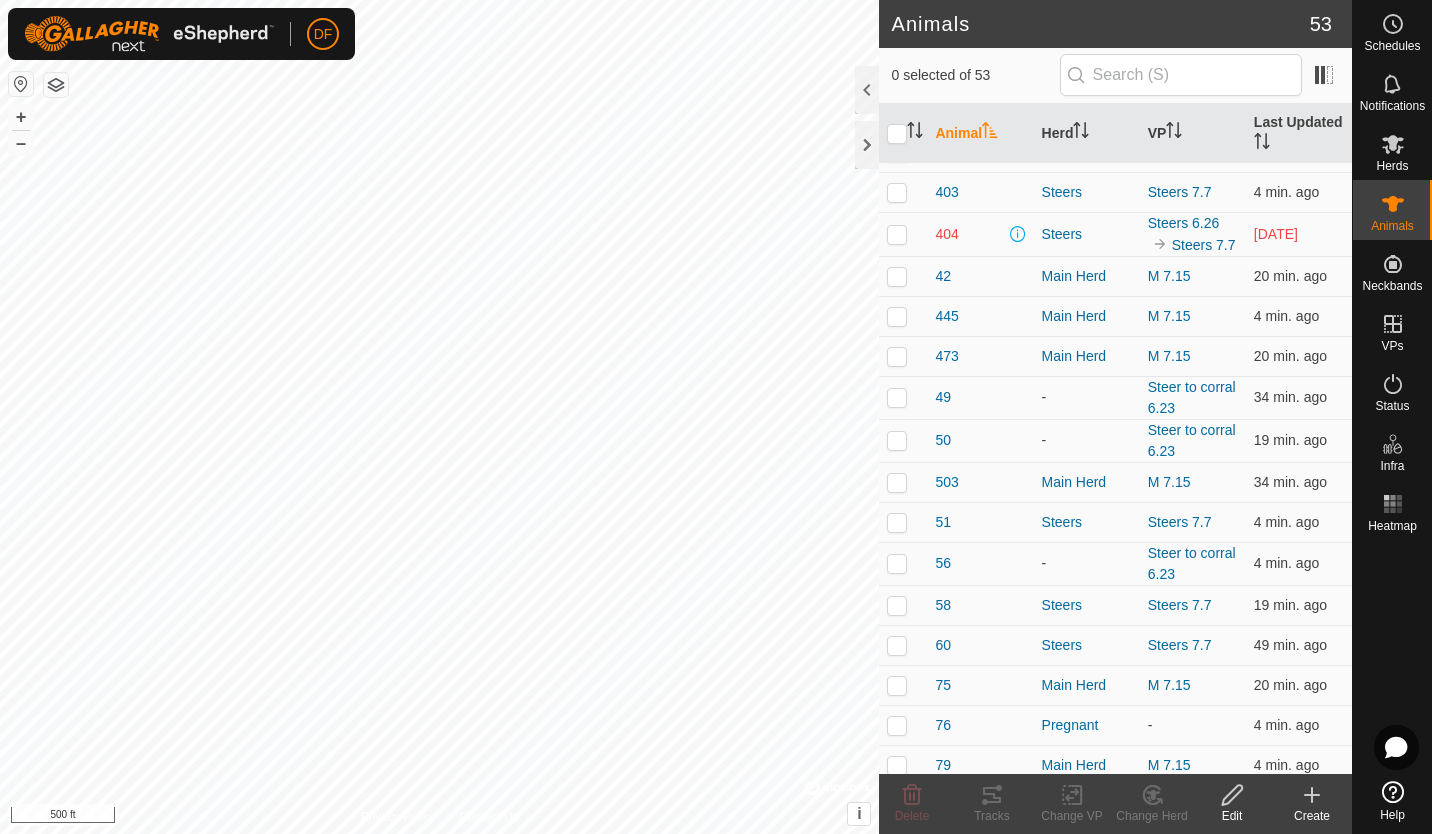 scroll, scrollTop: 861, scrollLeft: 0, axis: vertical 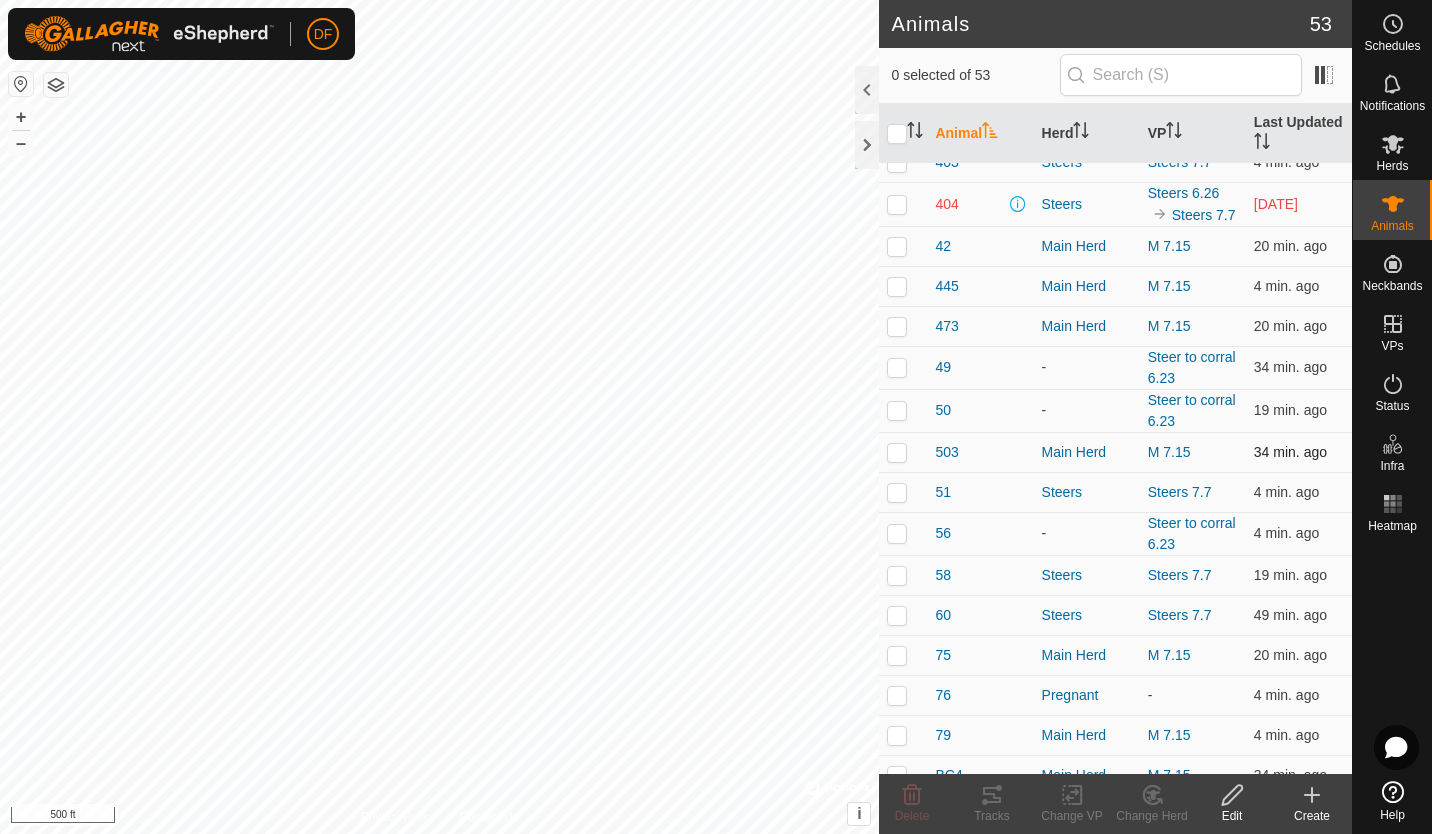 click at bounding box center [897, 452] 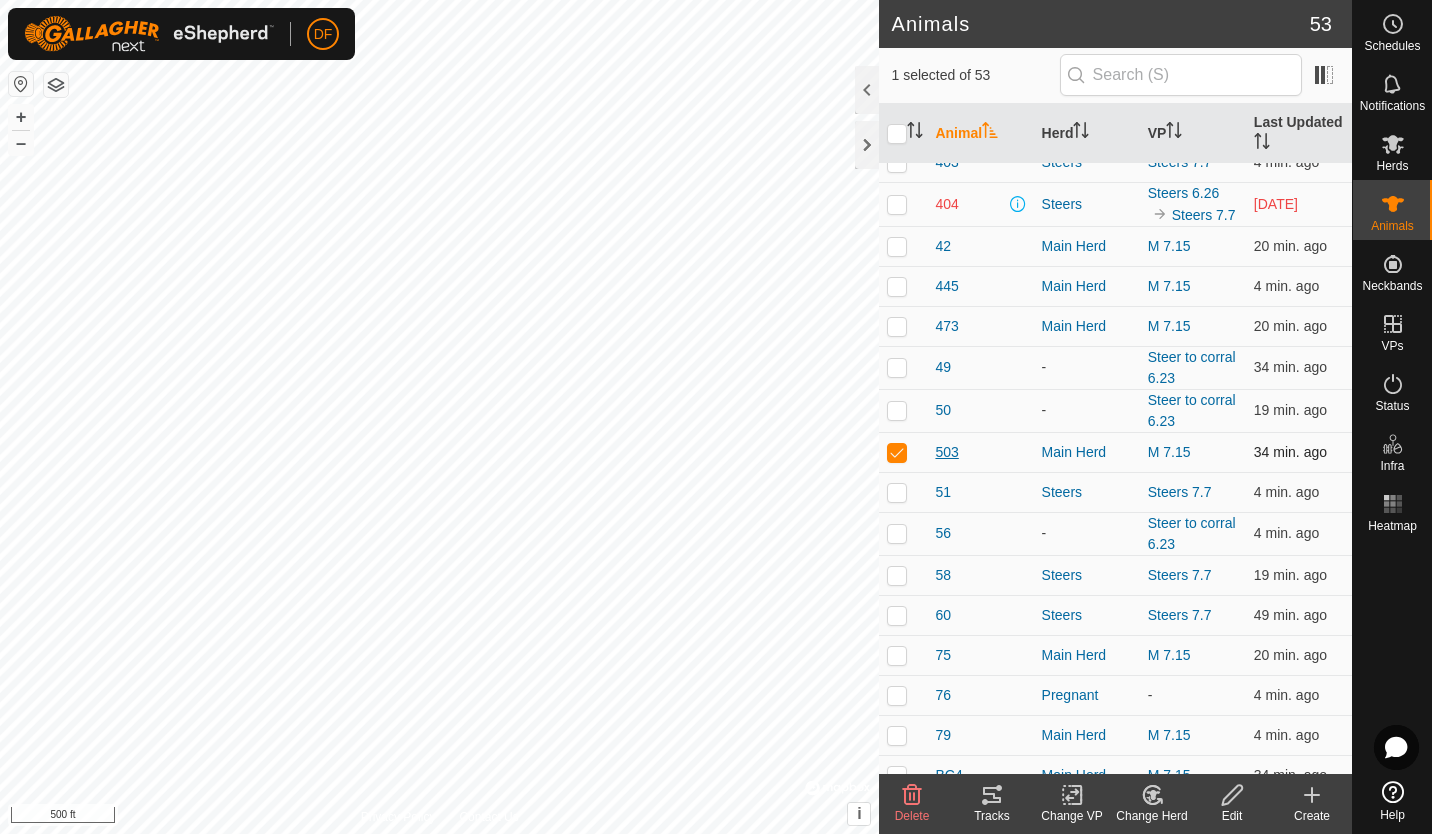 click on "503" at bounding box center (946, 452) 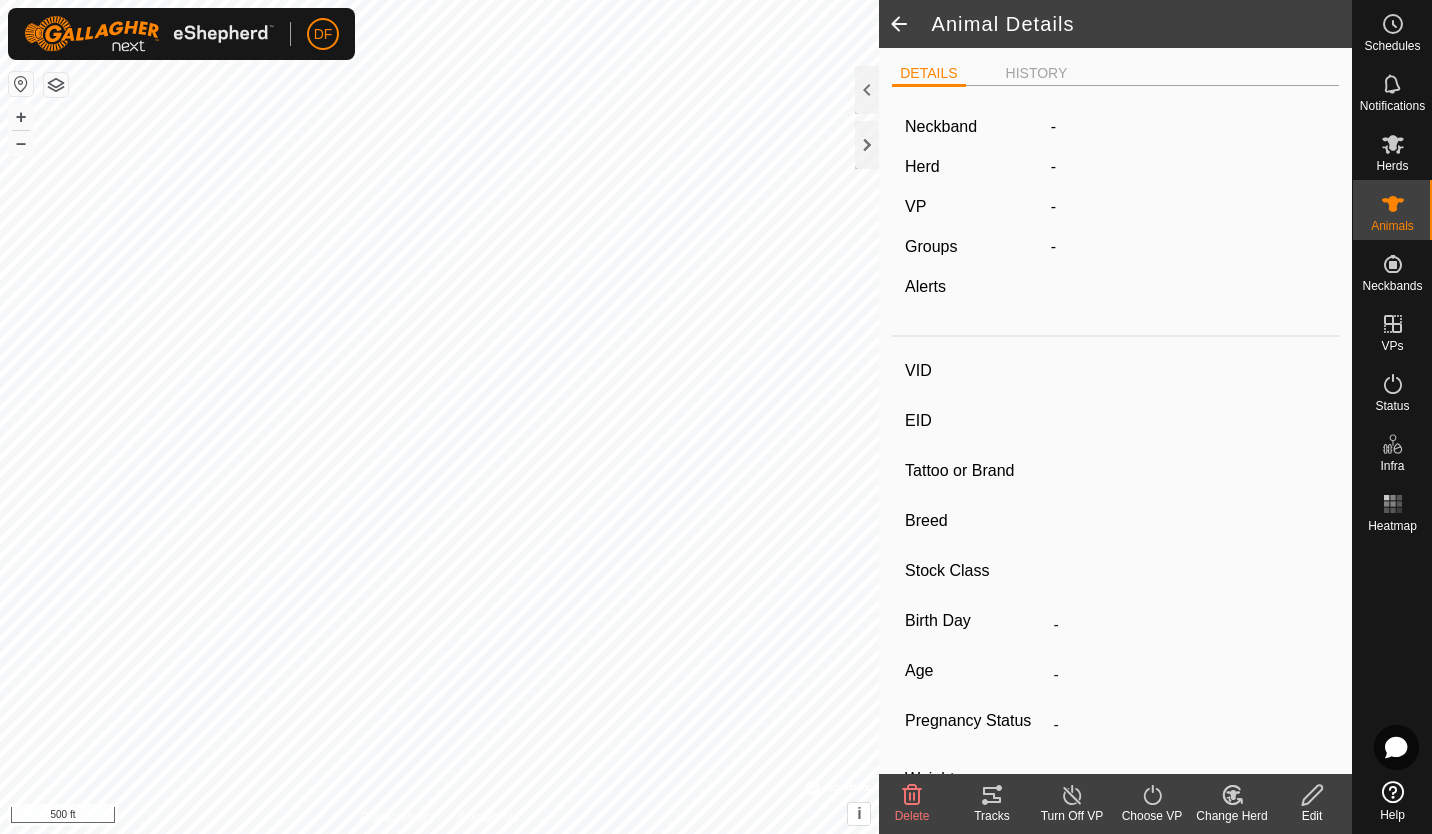 type on "503" 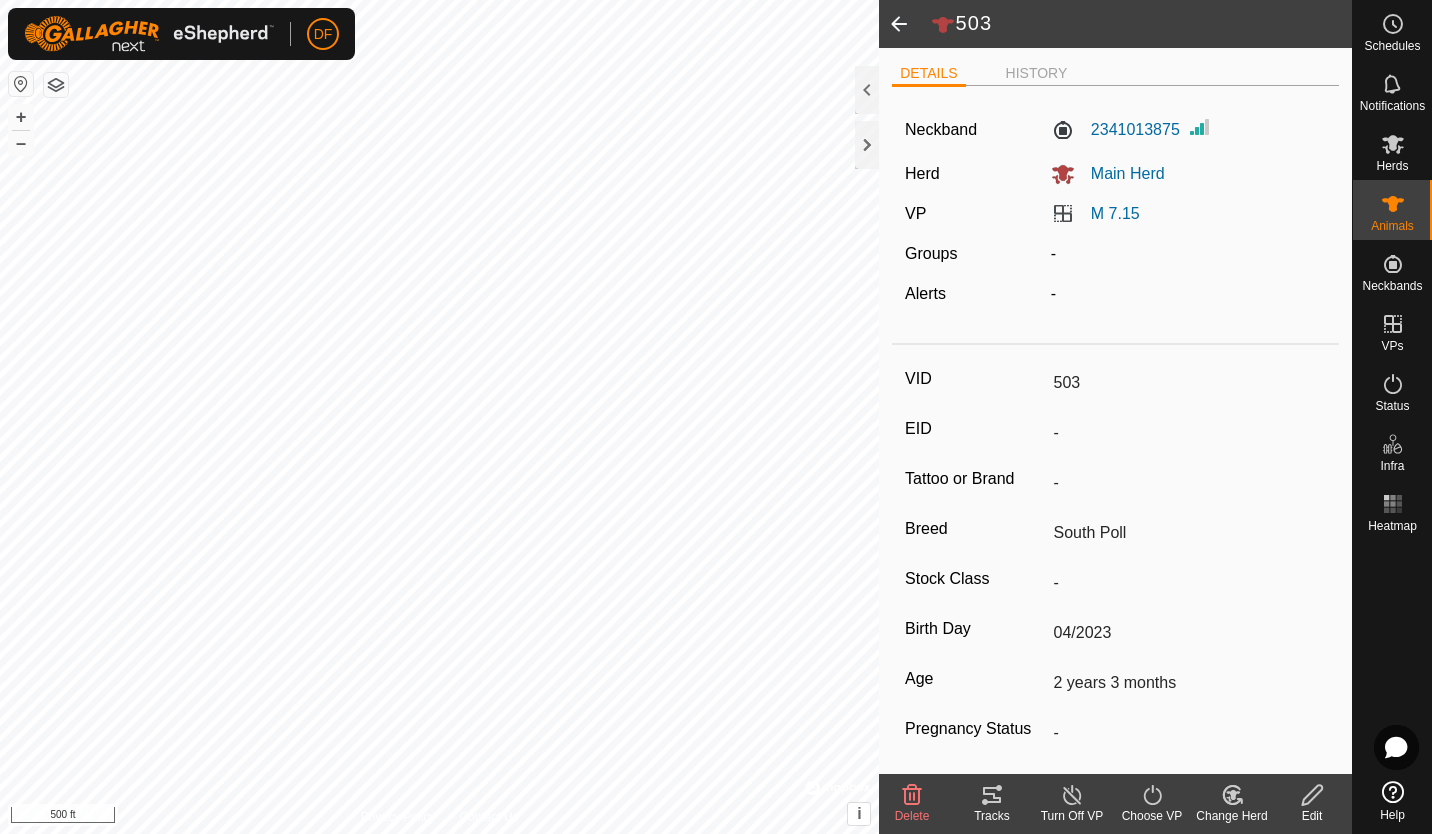 click 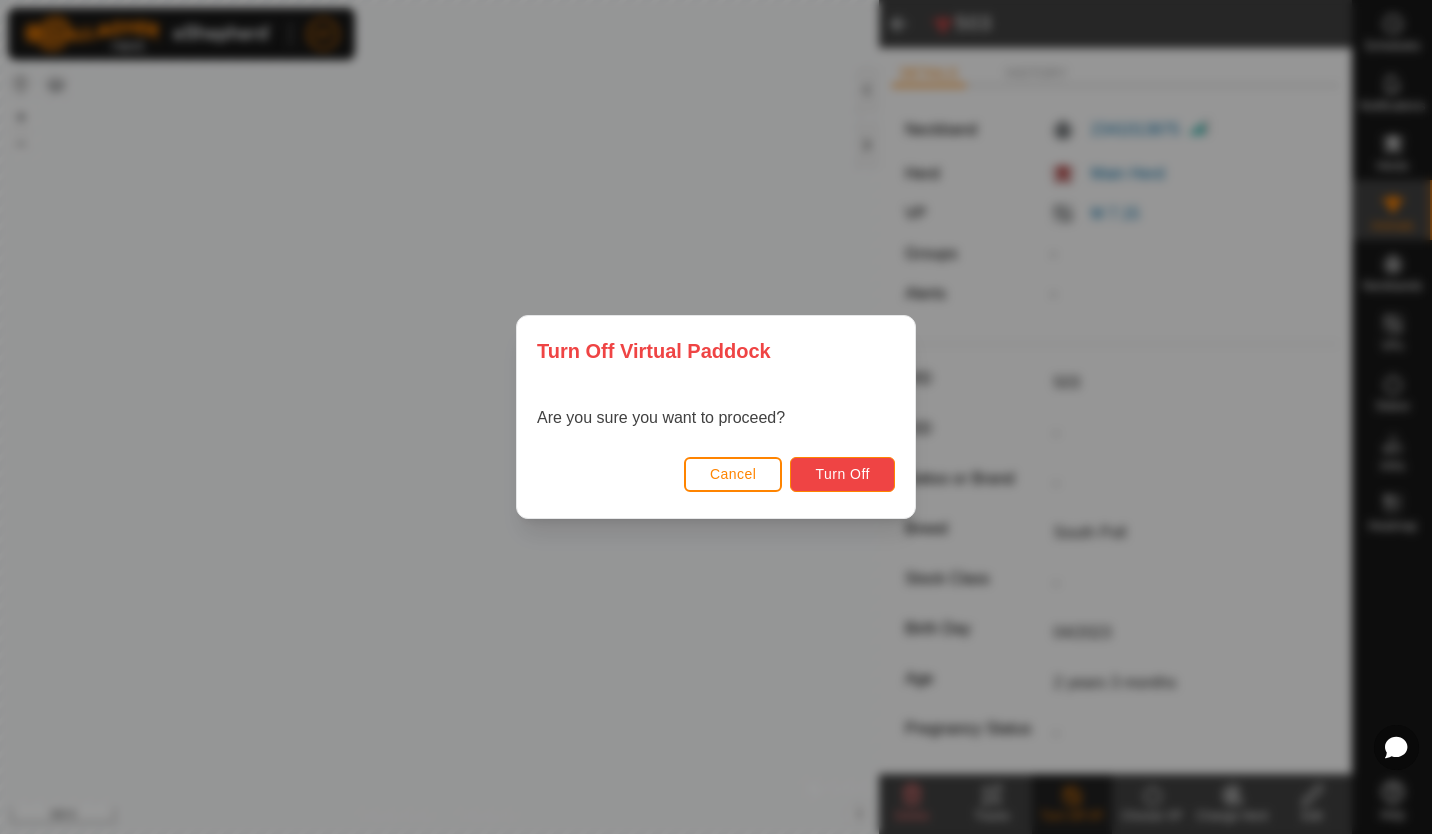 click on "Turn Off" at bounding box center (842, 474) 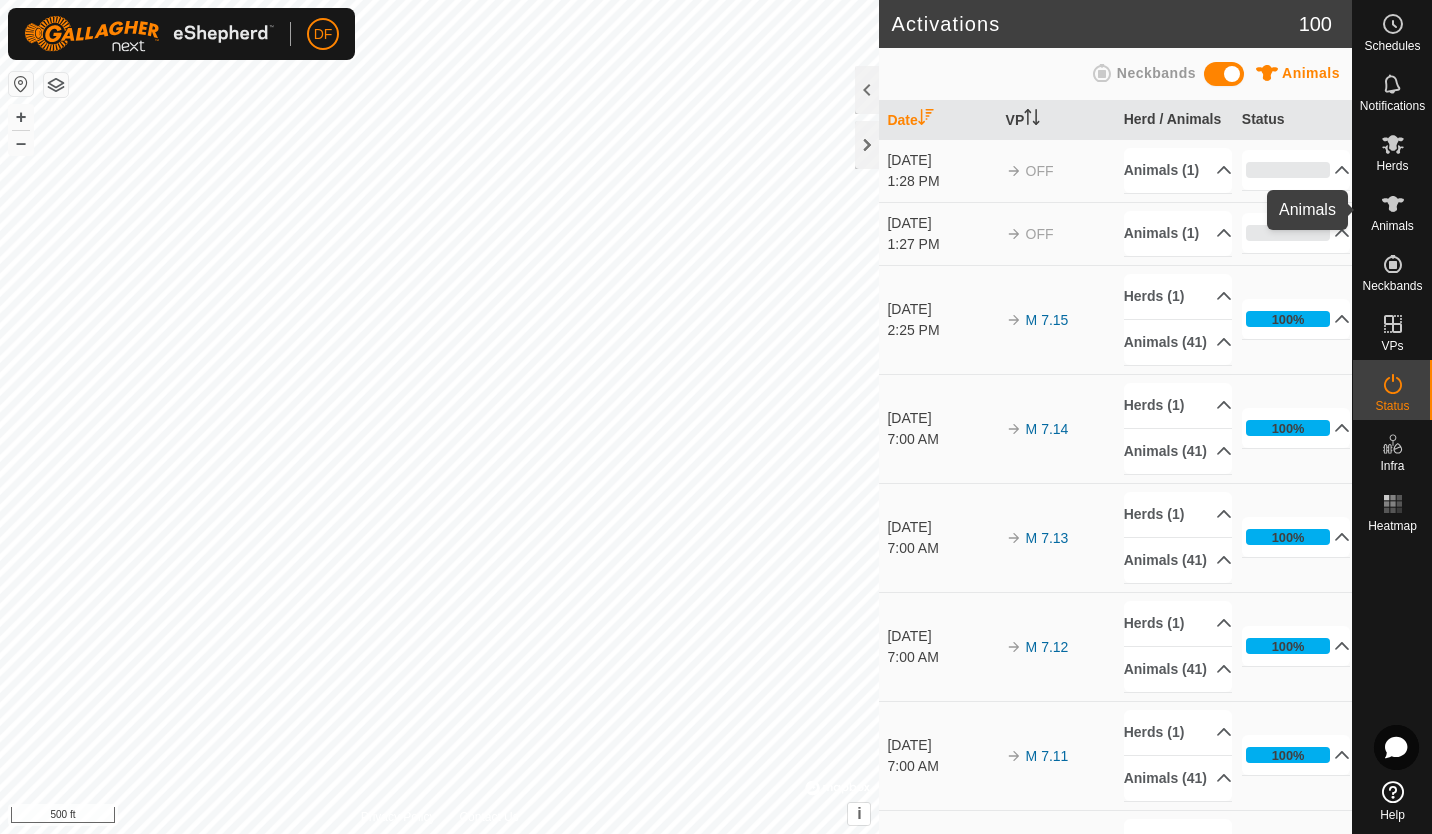 click 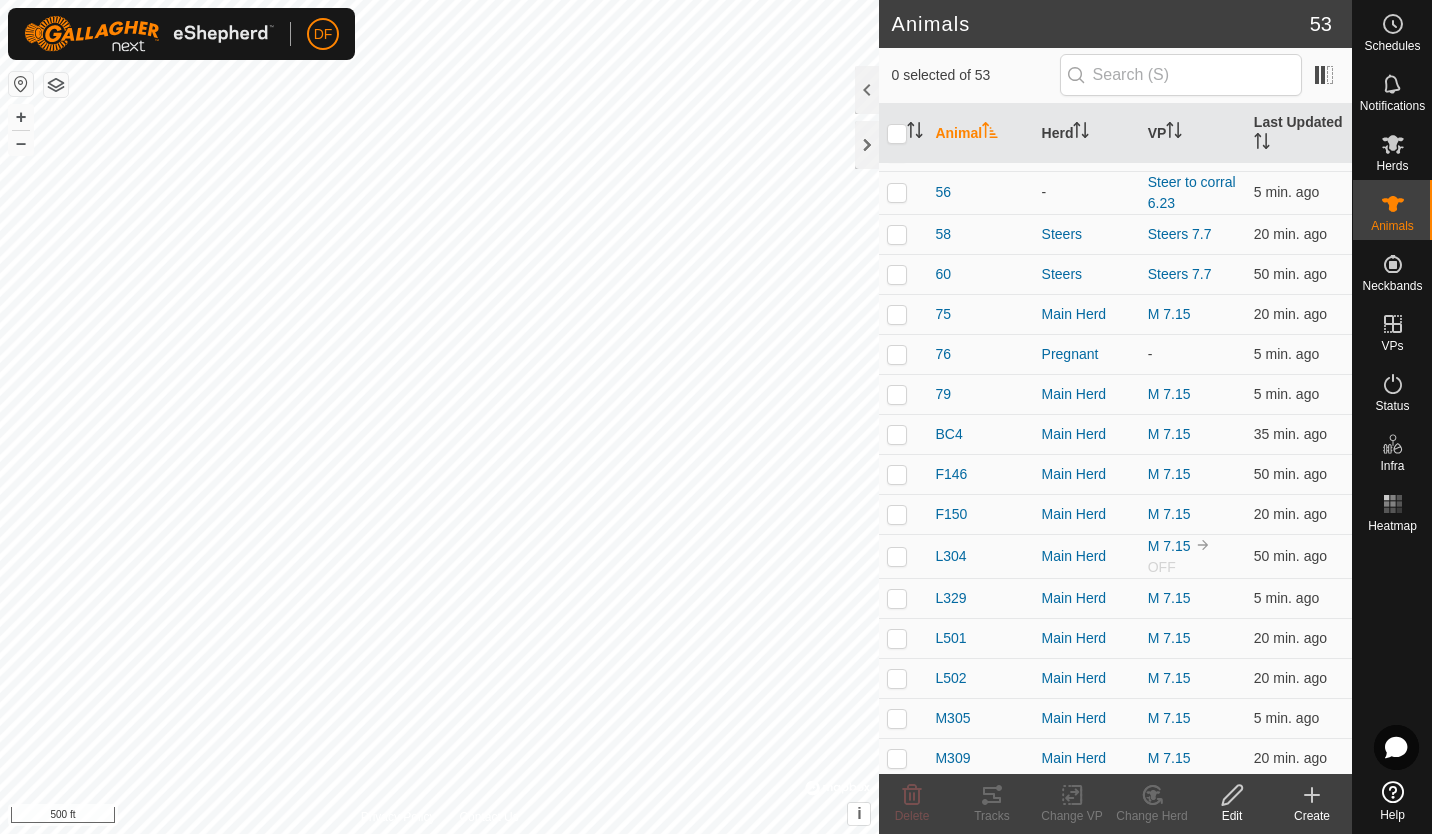 scroll, scrollTop: 1219, scrollLeft: 0, axis: vertical 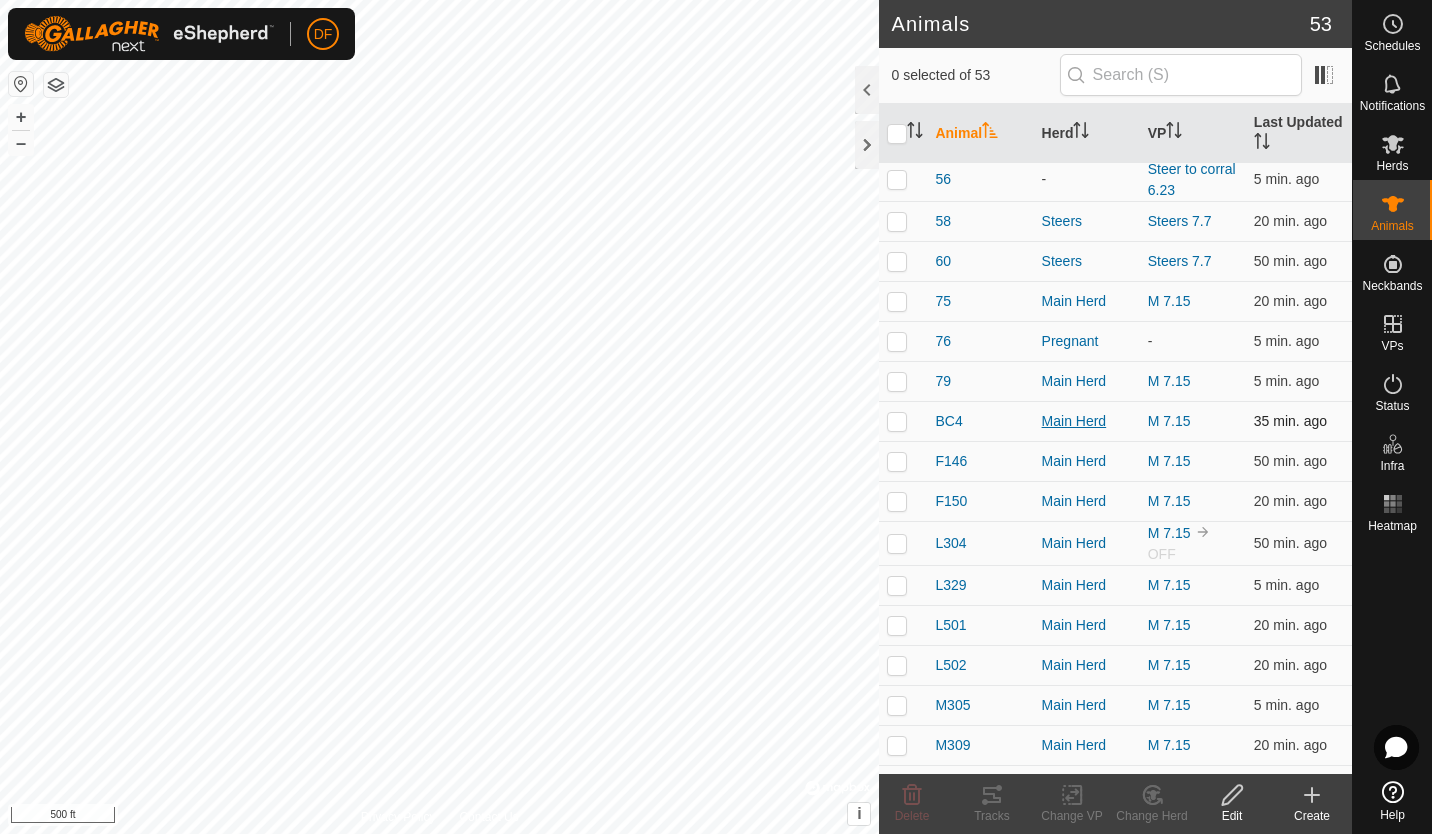 click on "Main Herd" at bounding box center (1087, 421) 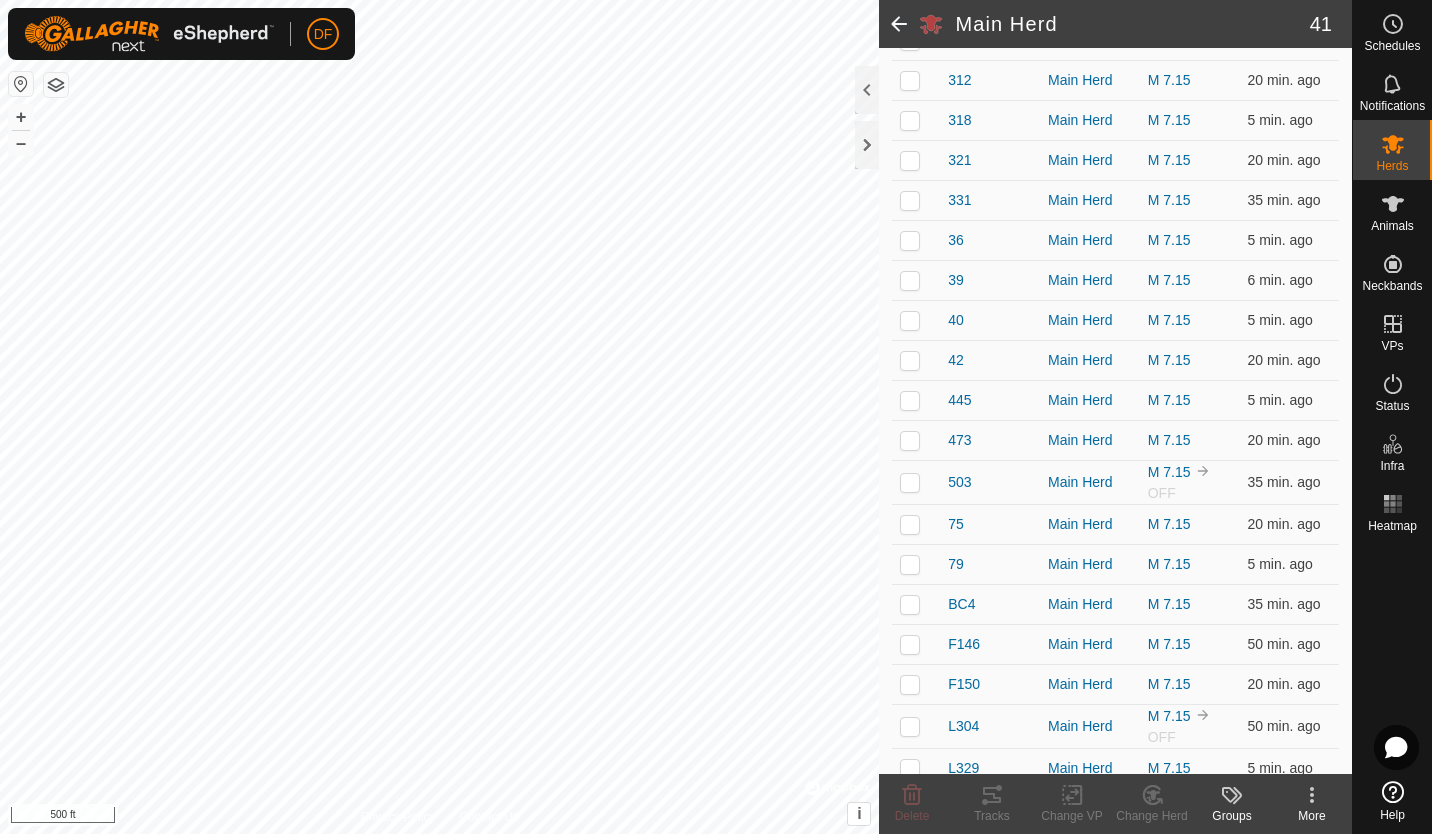 scroll, scrollTop: 890, scrollLeft: 0, axis: vertical 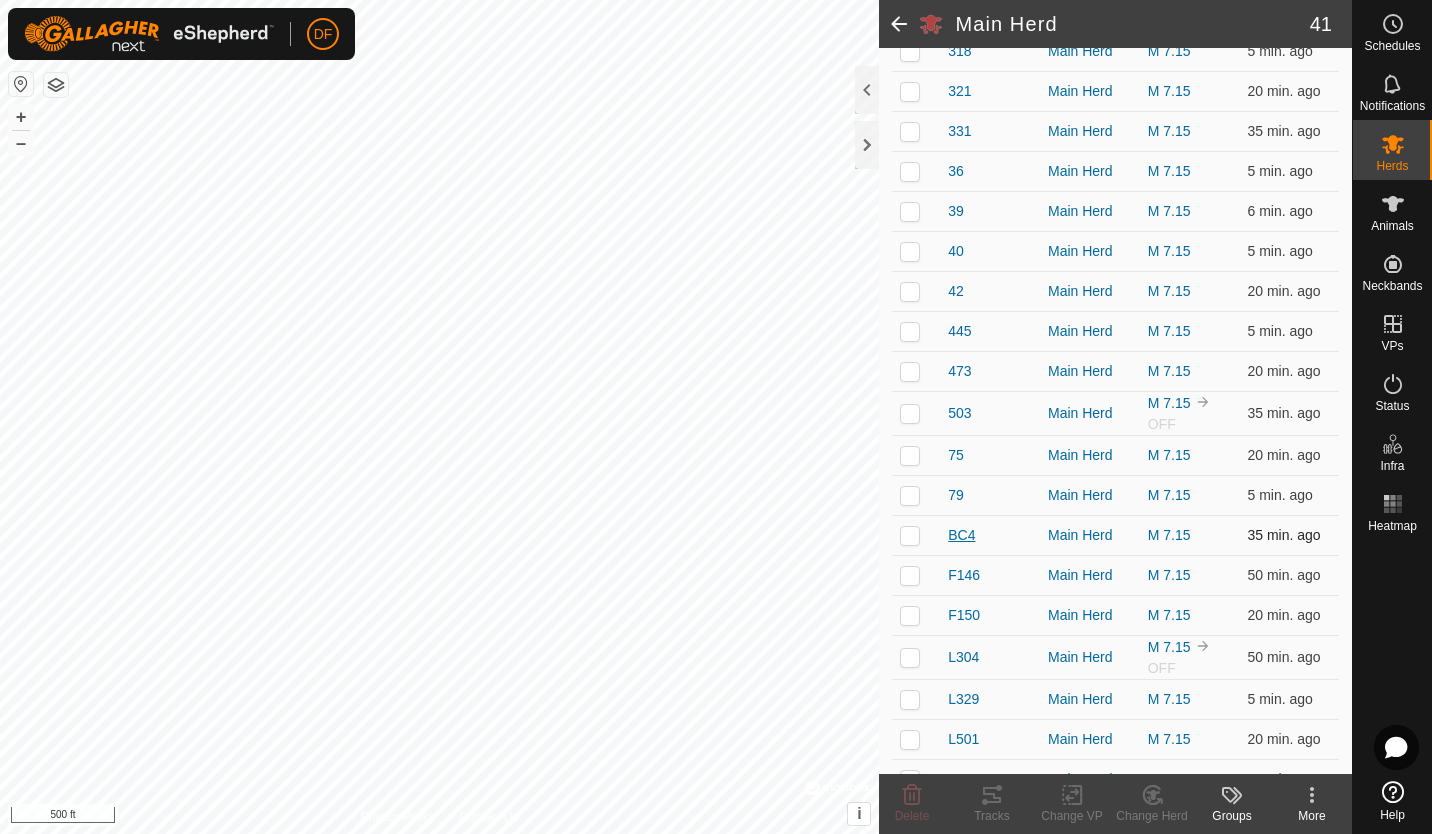 click on "BC4" at bounding box center (961, 535) 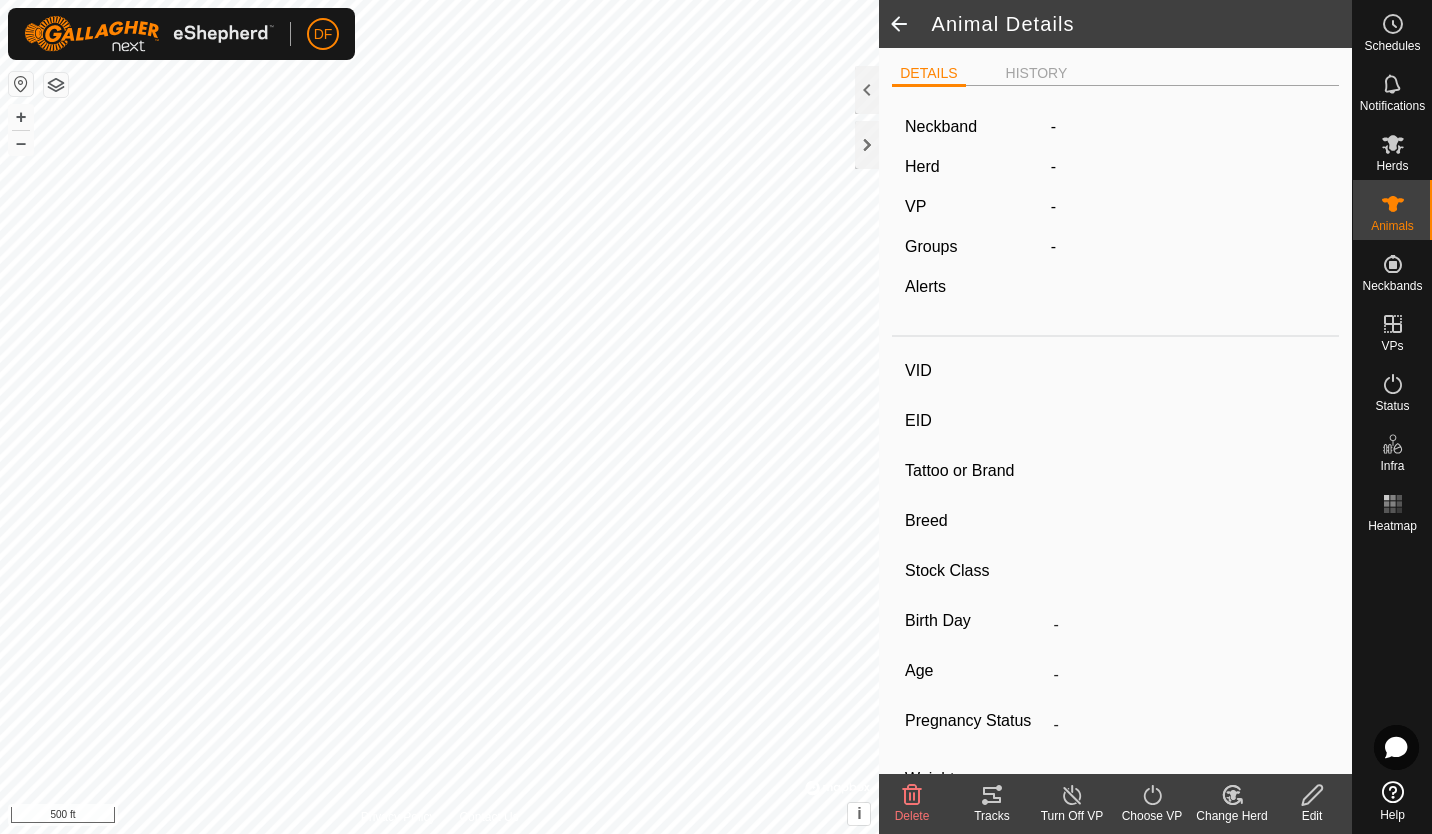 type on "BC4" 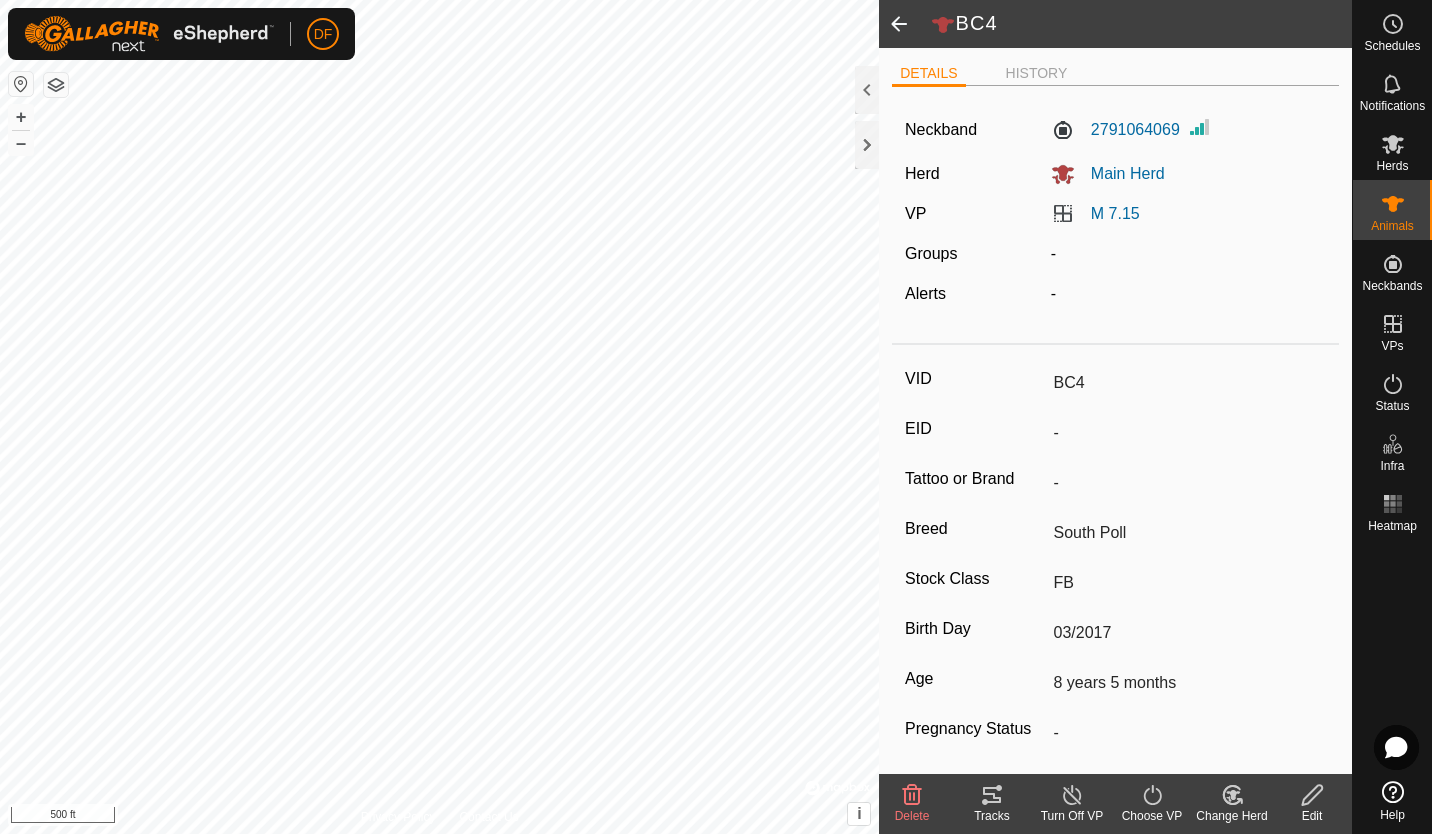 click on "Turn Off VP" 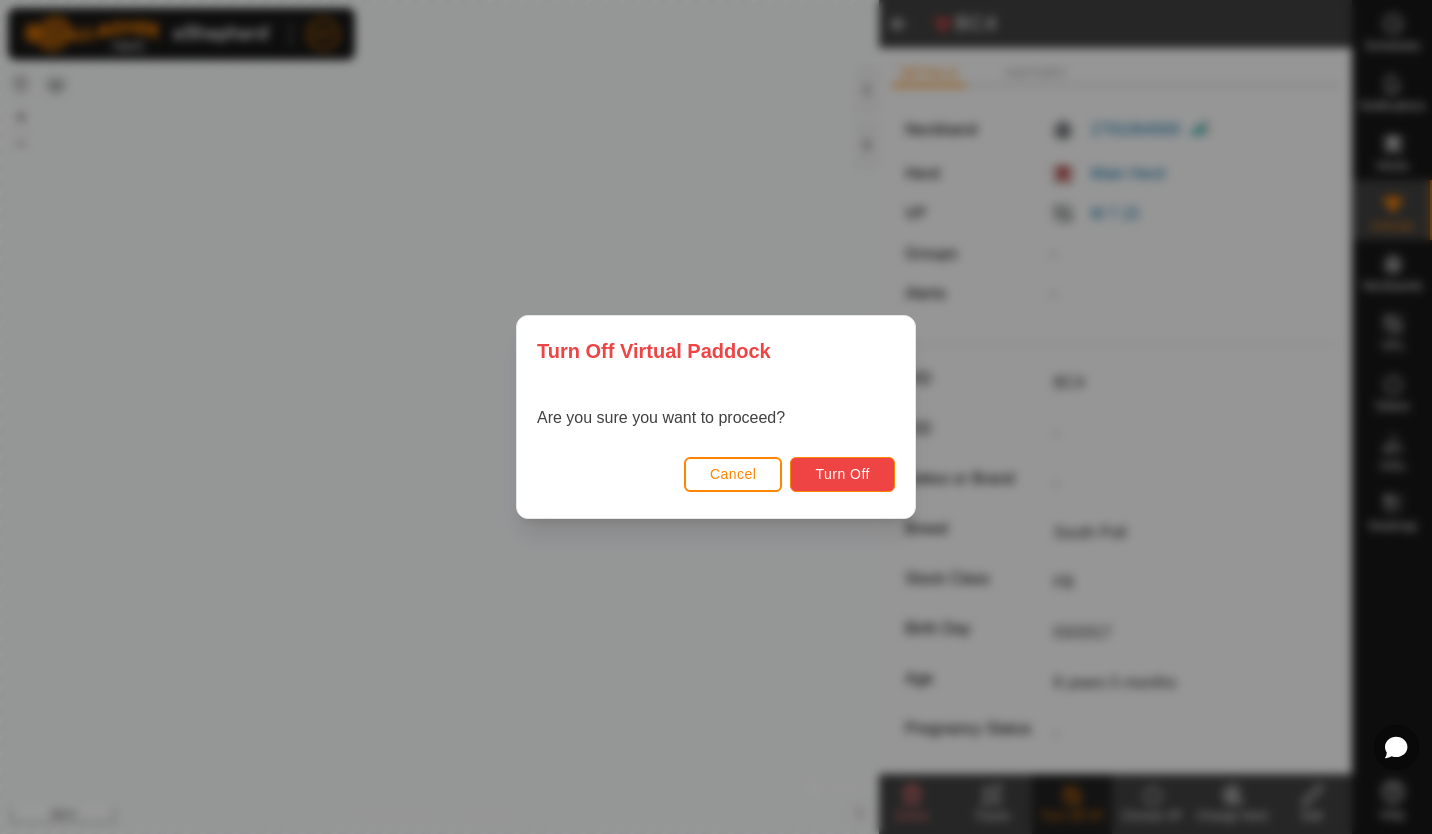 click on "Turn Off" at bounding box center [842, 474] 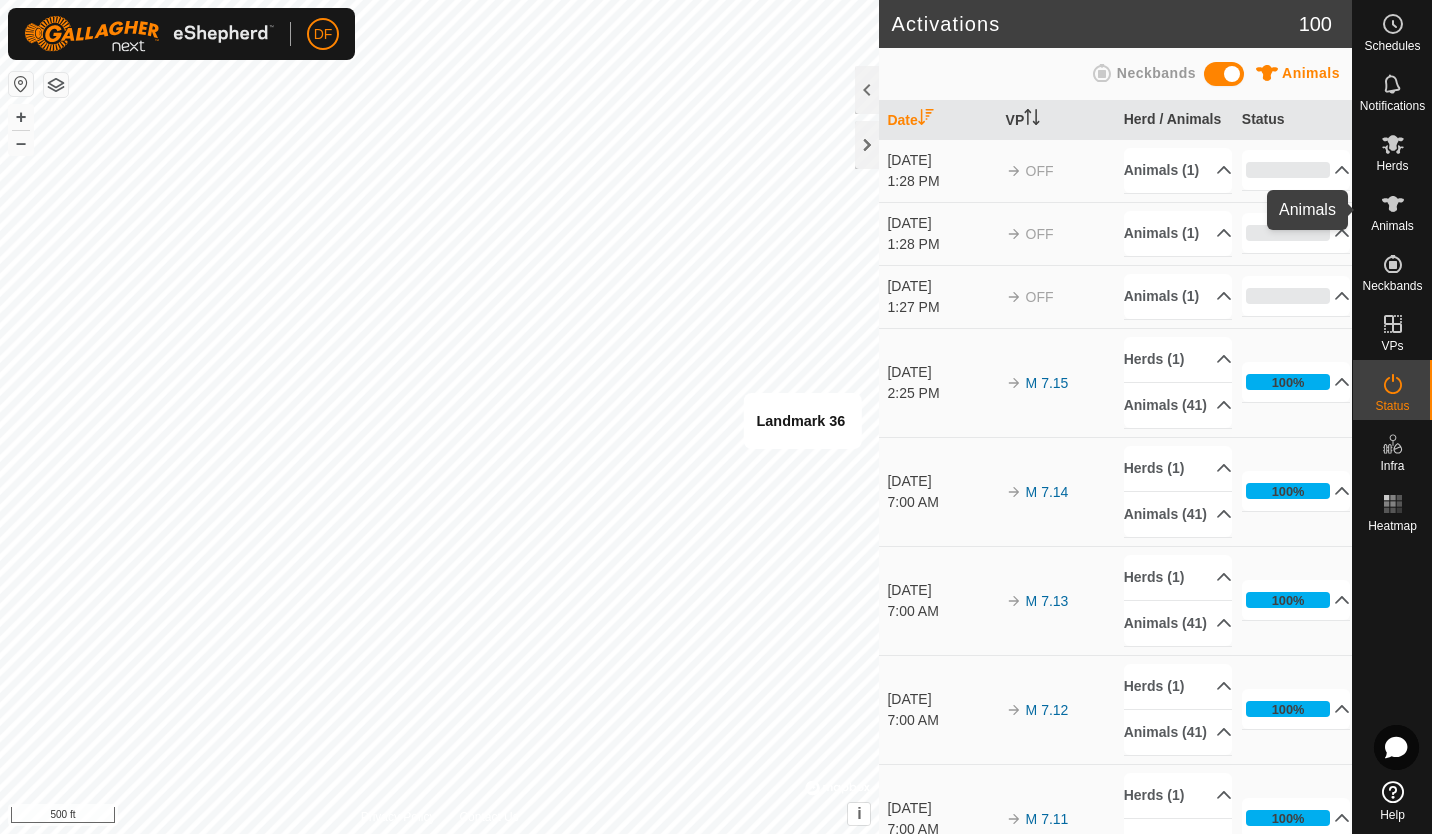 click 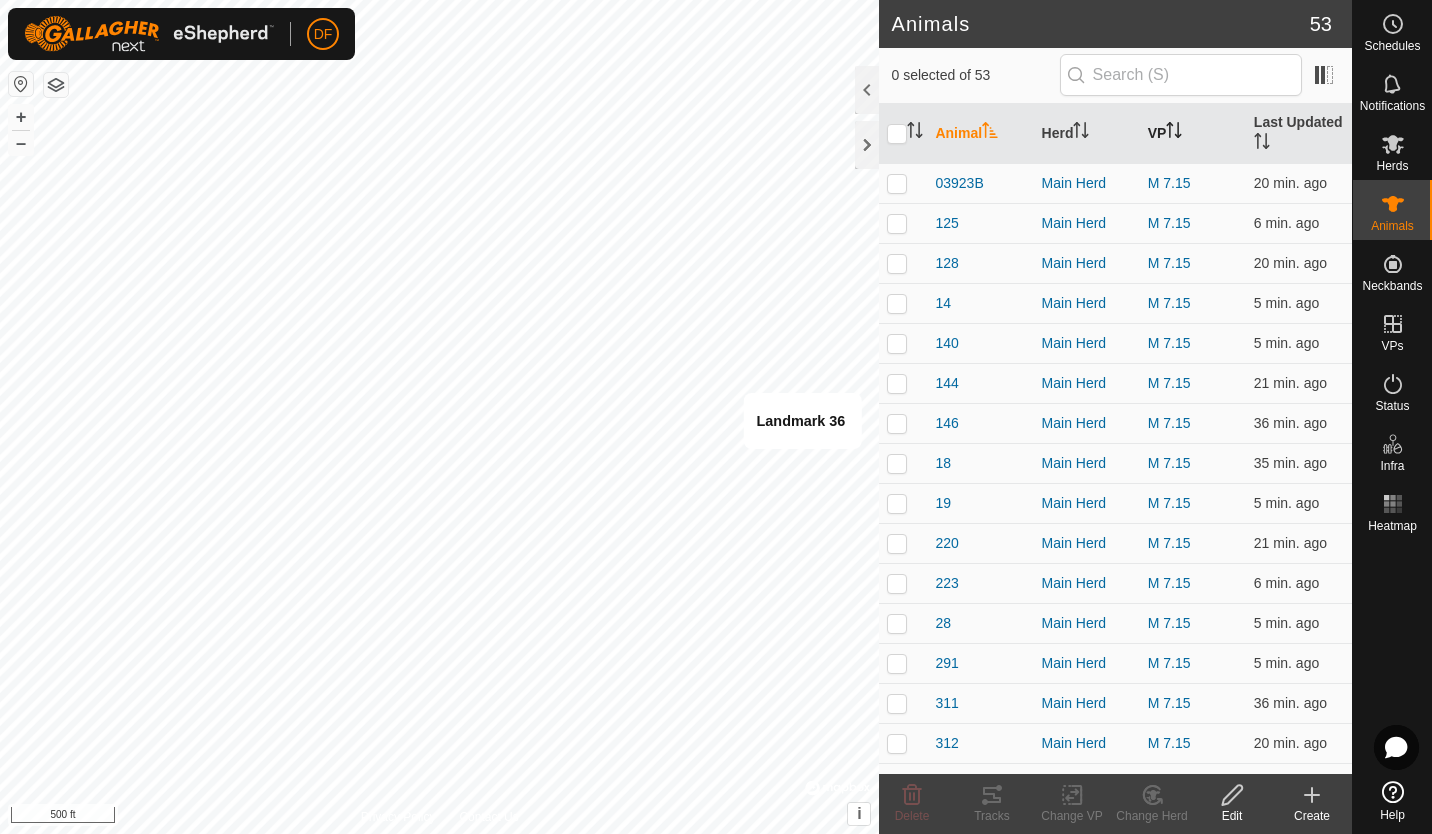 click on "VP" at bounding box center (1193, 134) 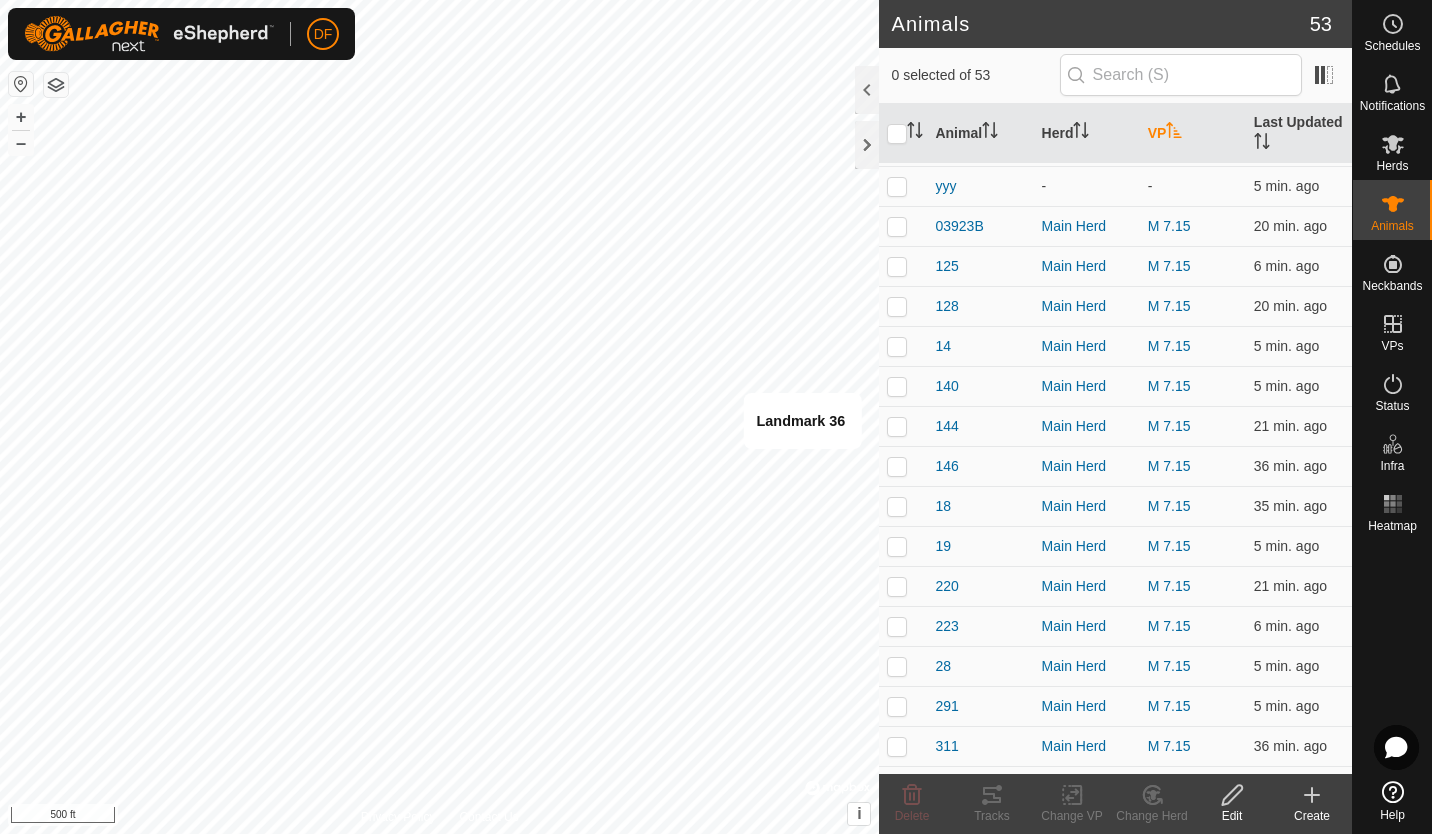 scroll, scrollTop: 0, scrollLeft: 0, axis: both 